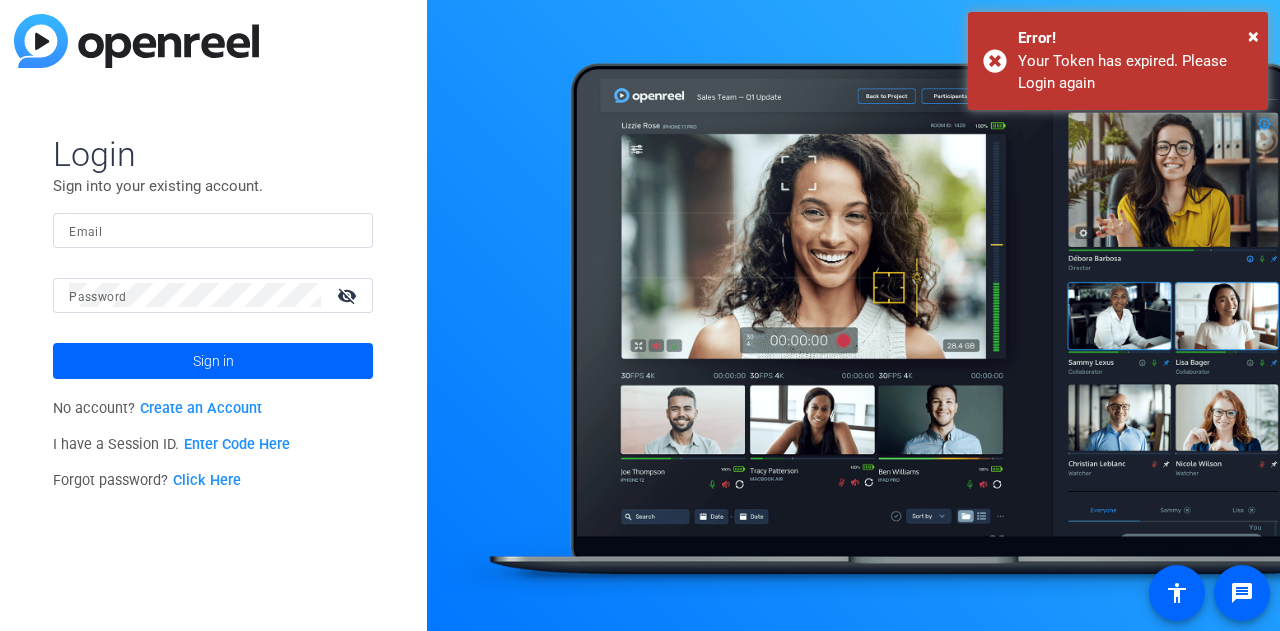 scroll, scrollTop: 0, scrollLeft: 0, axis: both 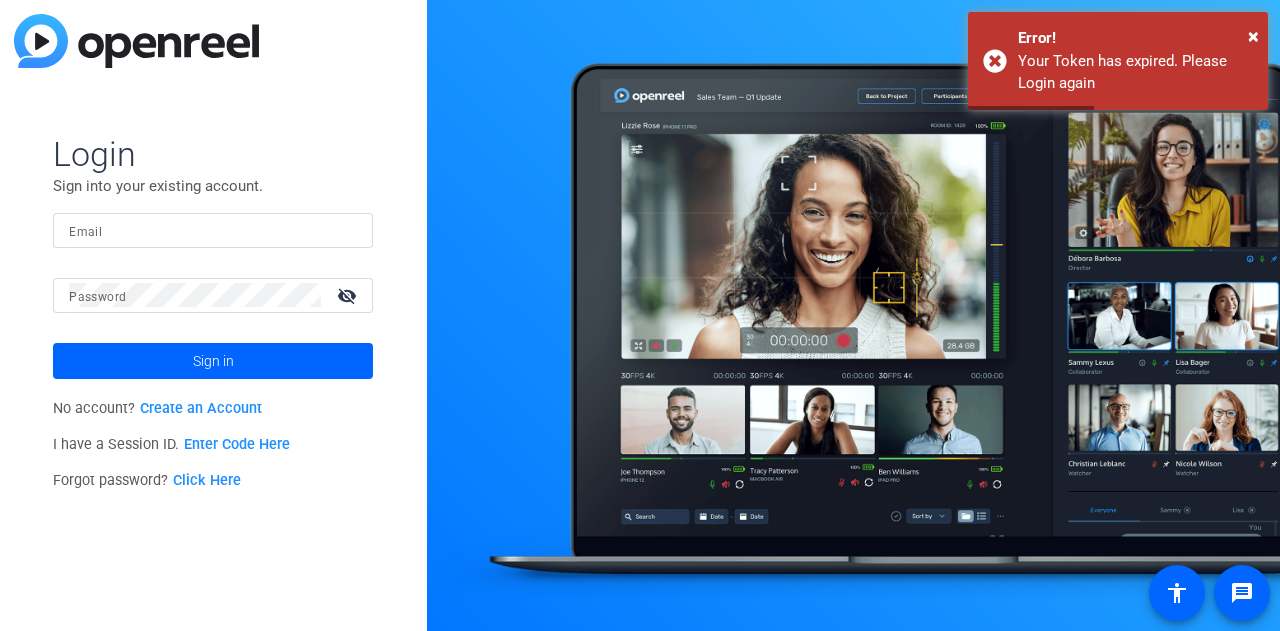 click on "Email" at bounding box center (213, 230) 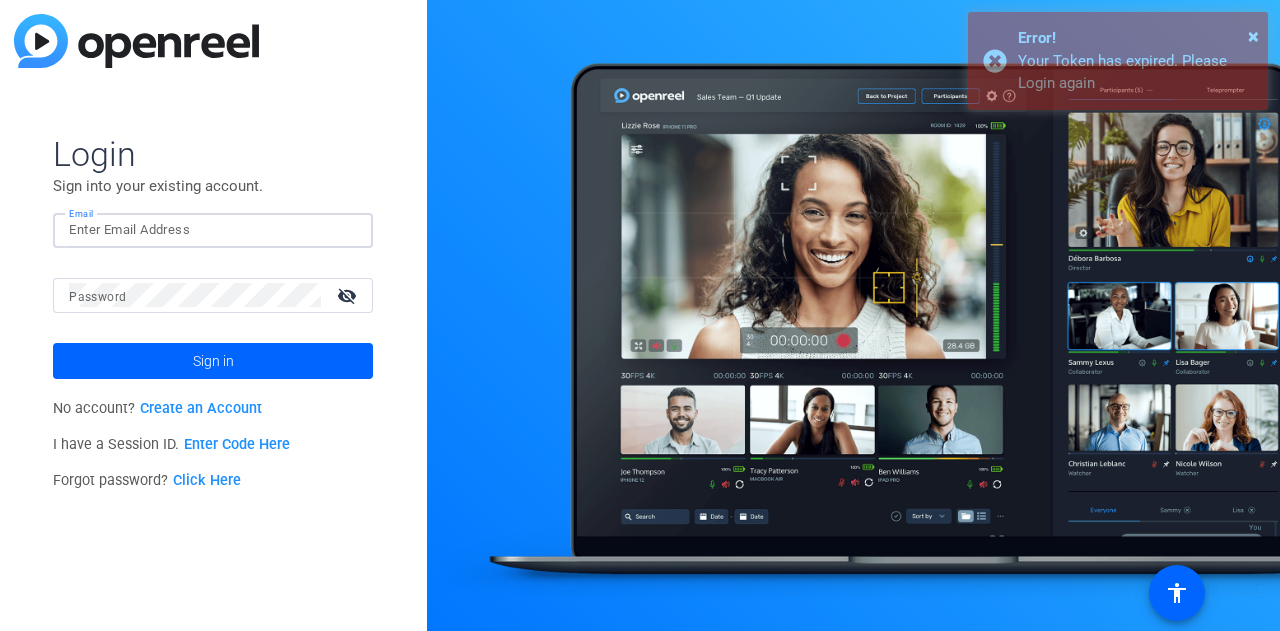 scroll, scrollTop: 0, scrollLeft: 0, axis: both 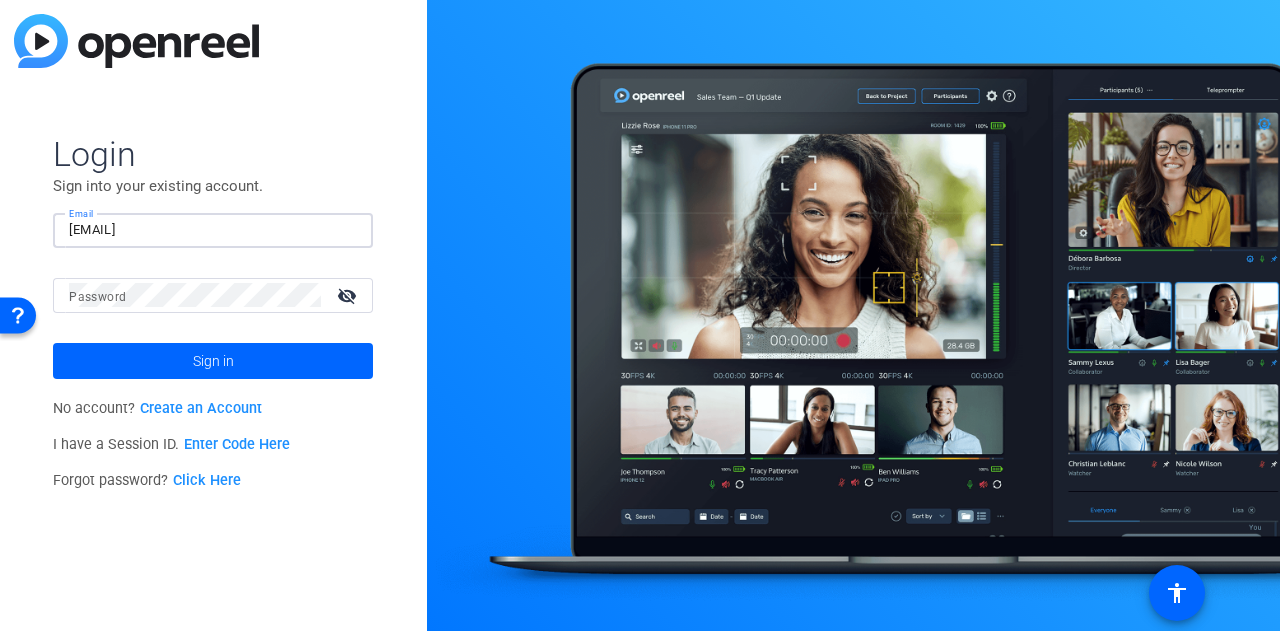 type on "[EMAIL]" 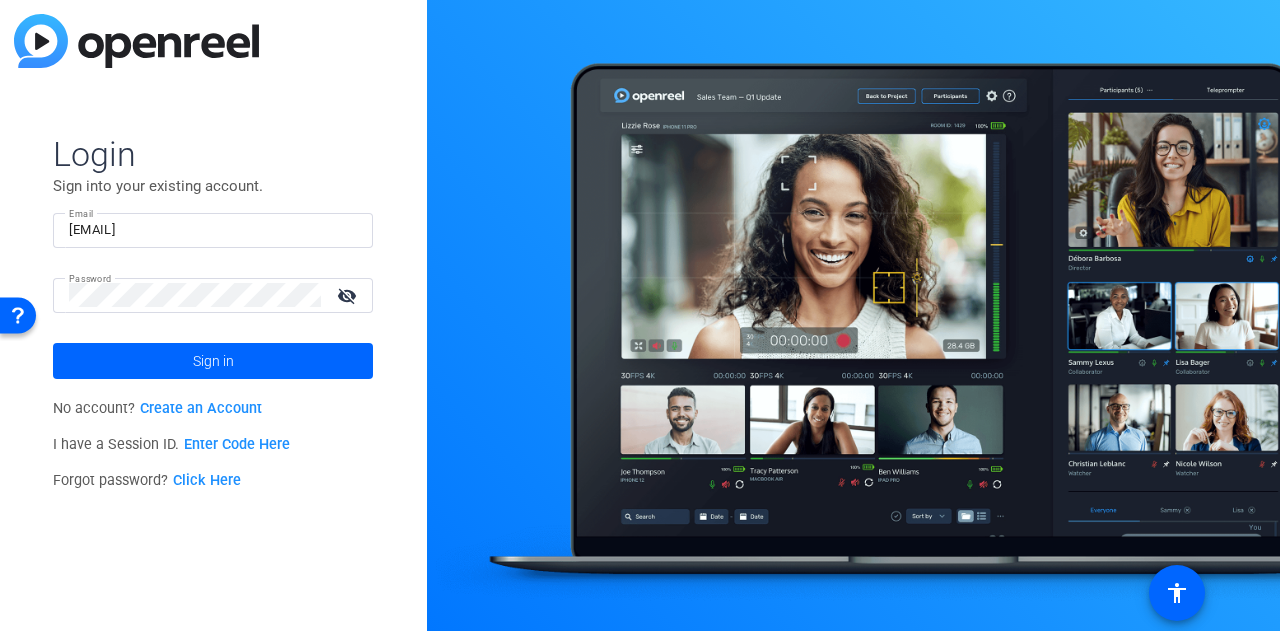 click on "visibility_off" 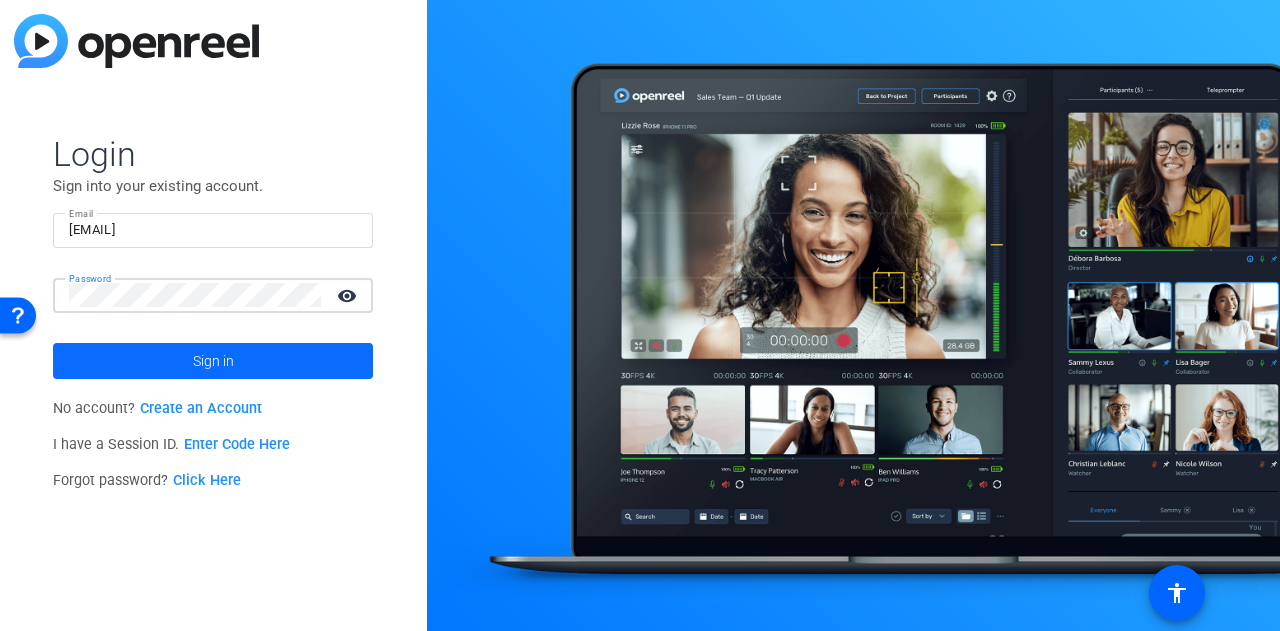 click 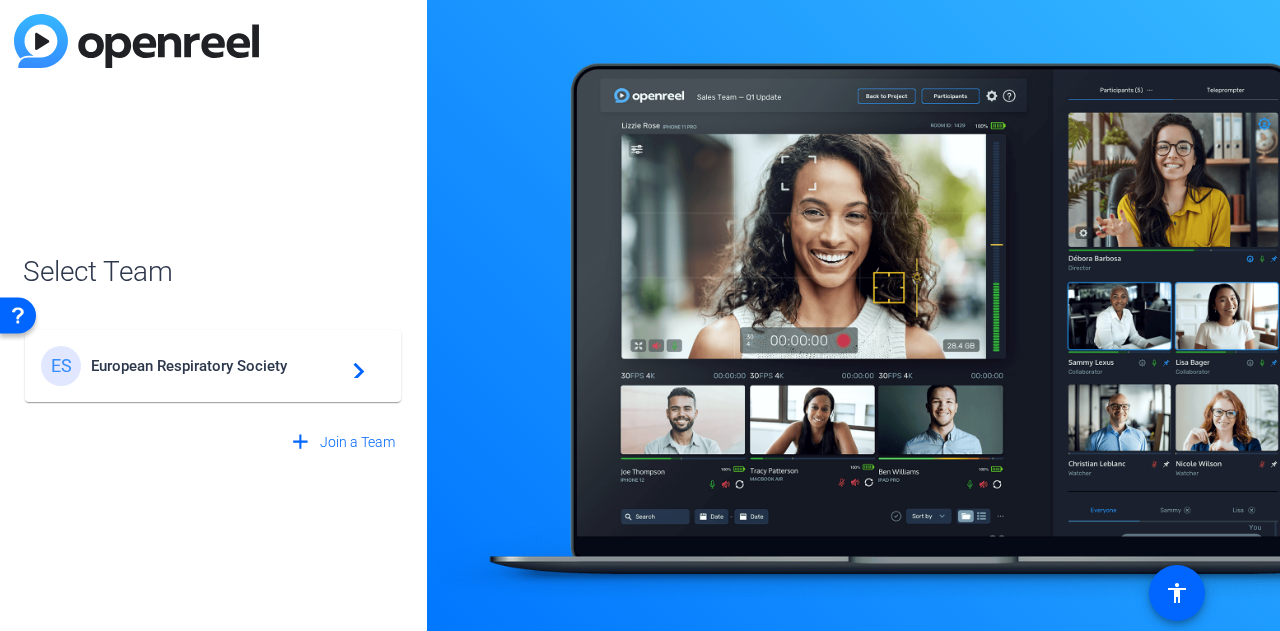 click on "European Respiratory Society" 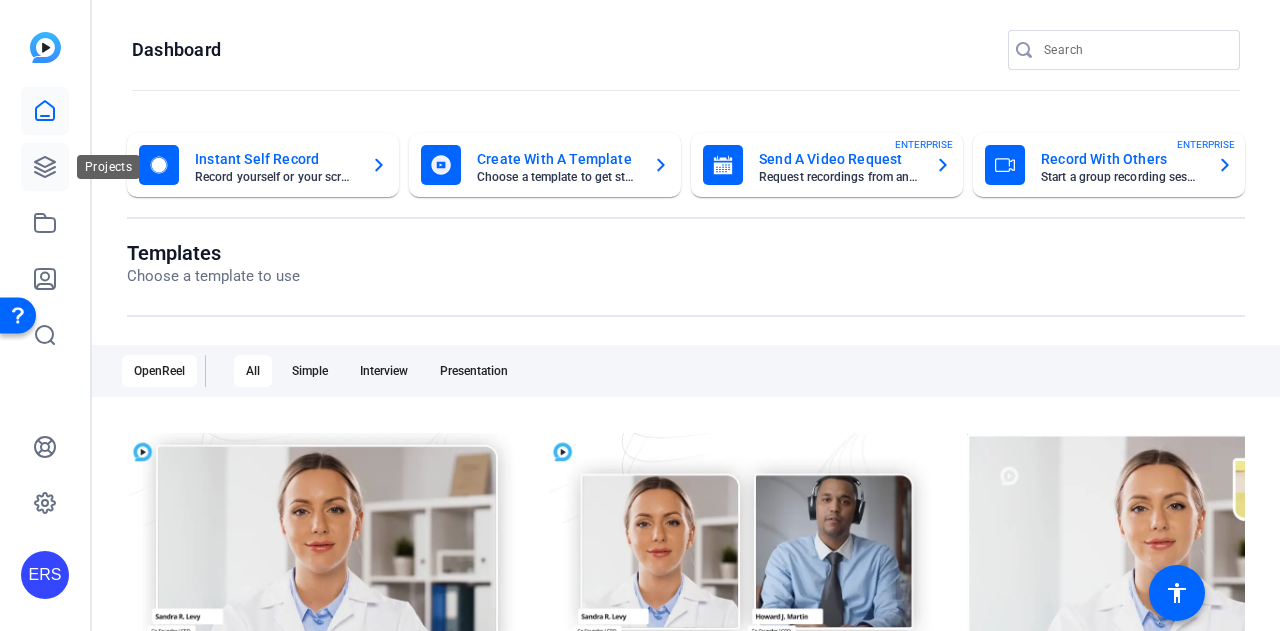 click 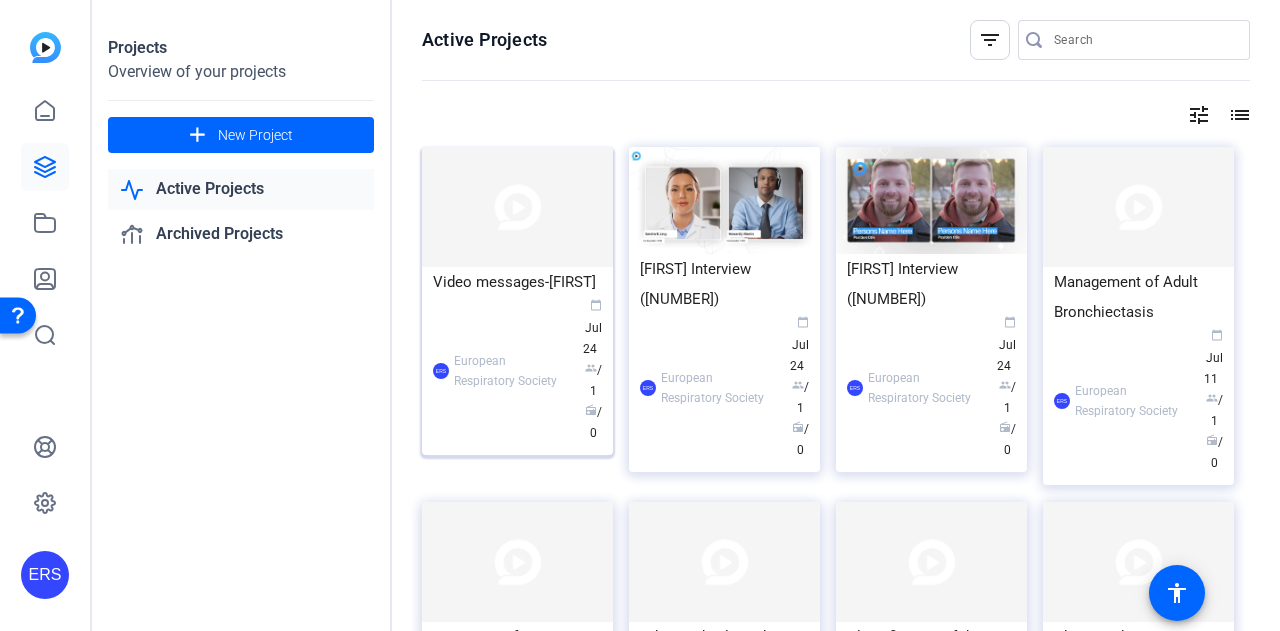 click 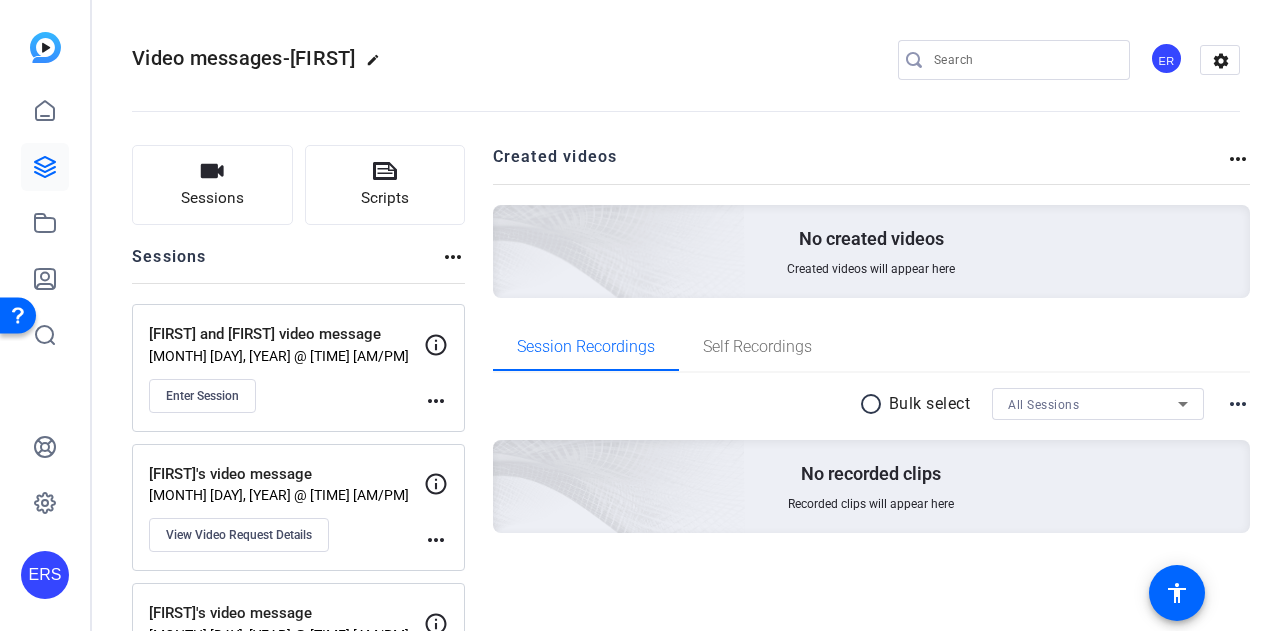 scroll, scrollTop: 100, scrollLeft: 0, axis: vertical 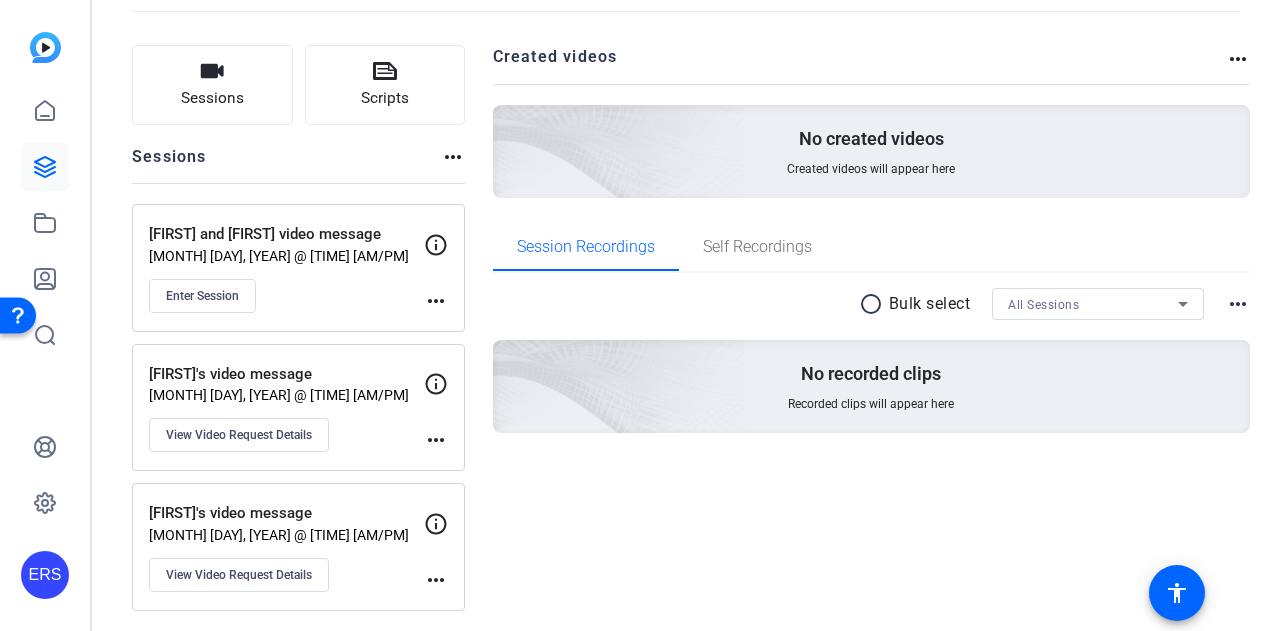 click on "more_horiz" 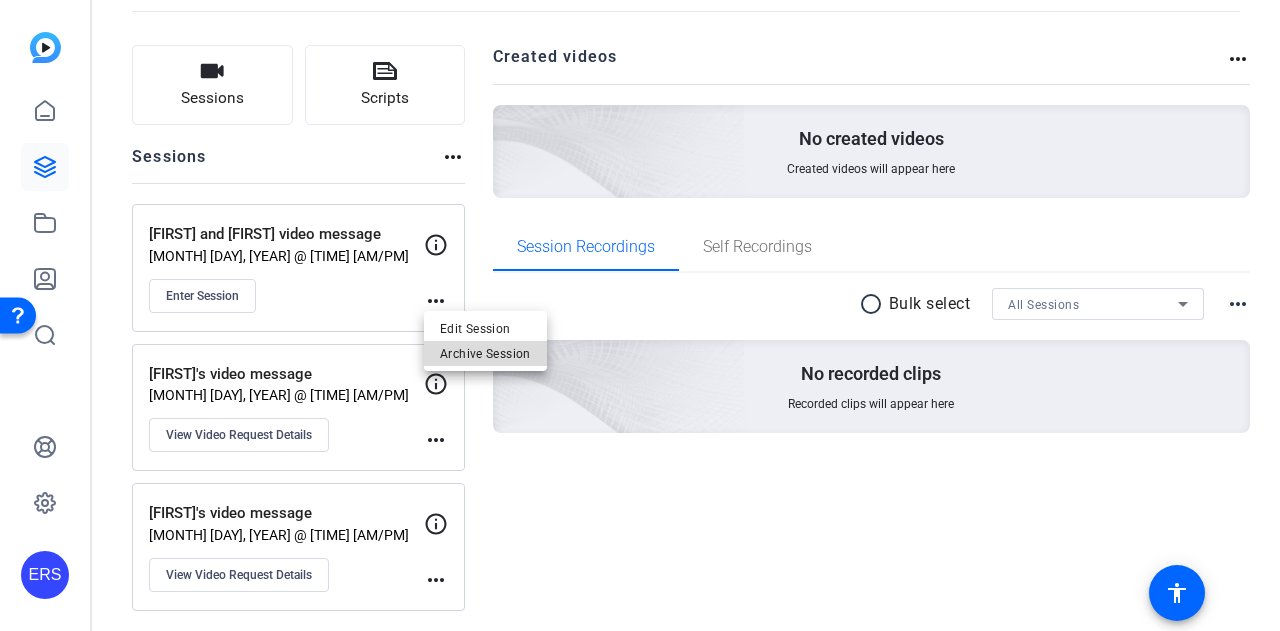 click on "Archive Session" at bounding box center [485, 354] 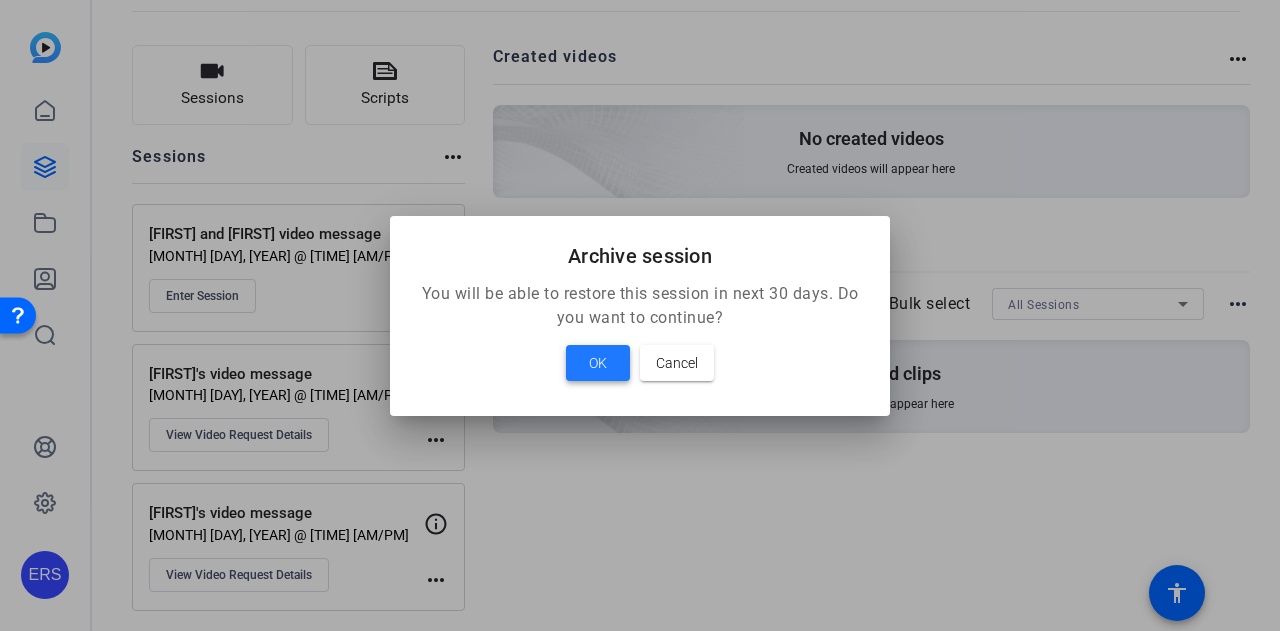 click on "OK" at bounding box center [598, 363] 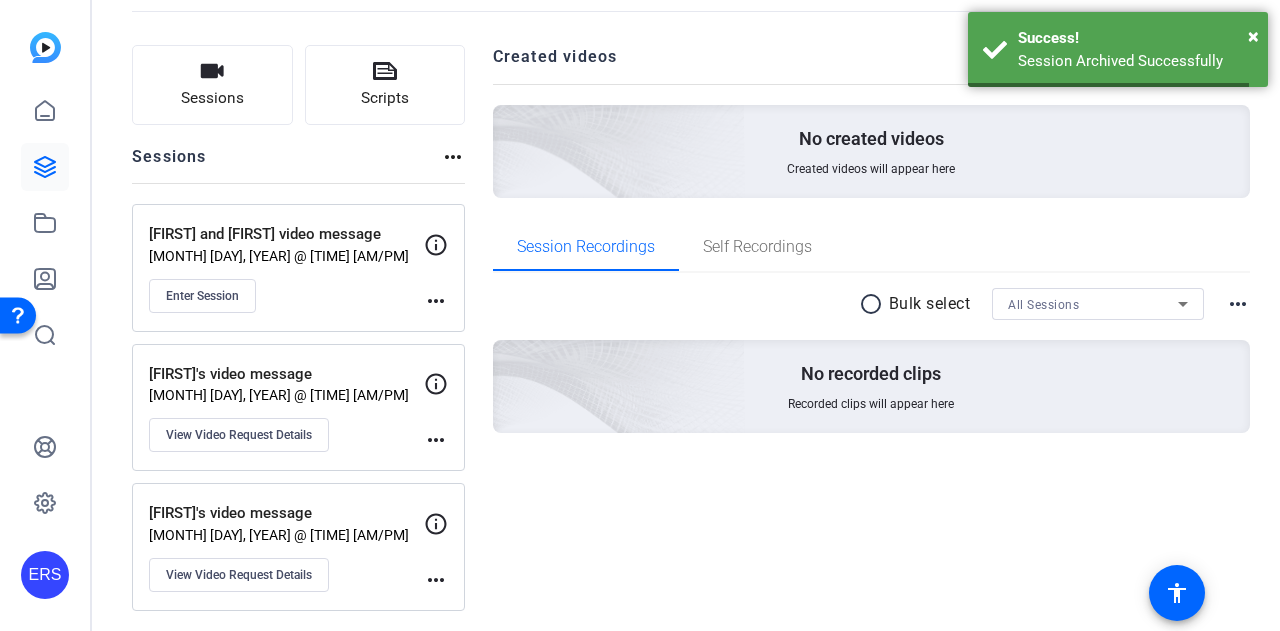 scroll, scrollTop: 0, scrollLeft: 0, axis: both 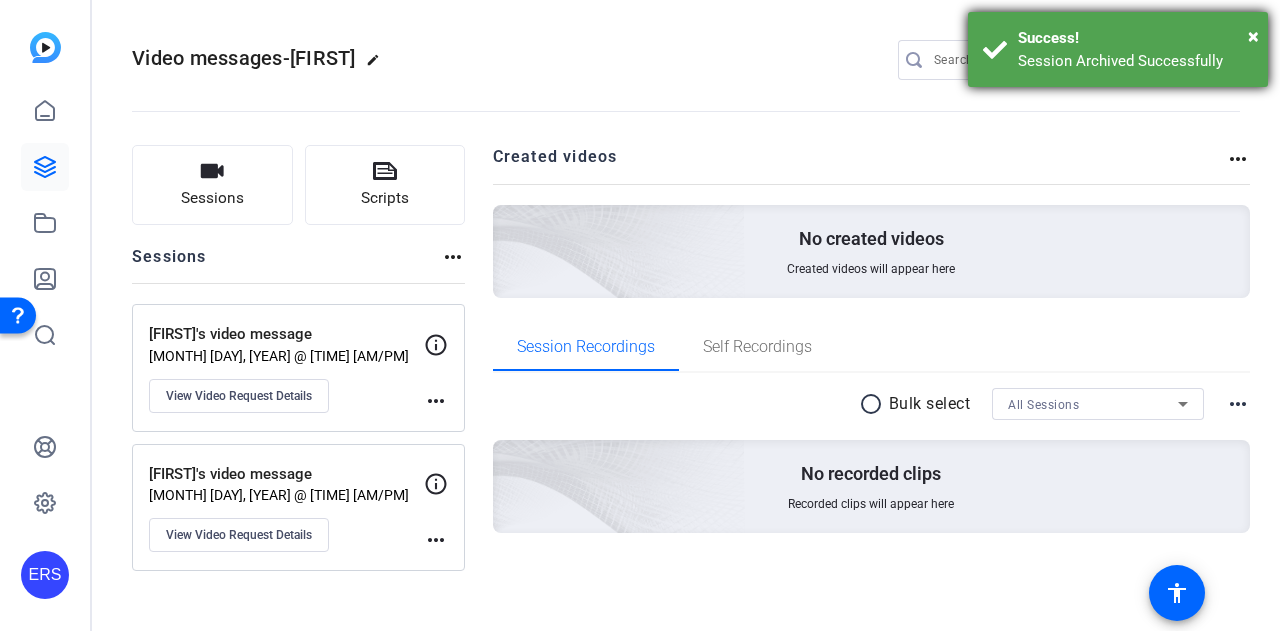 click on "Session Archived Successfully" at bounding box center (1135, 61) 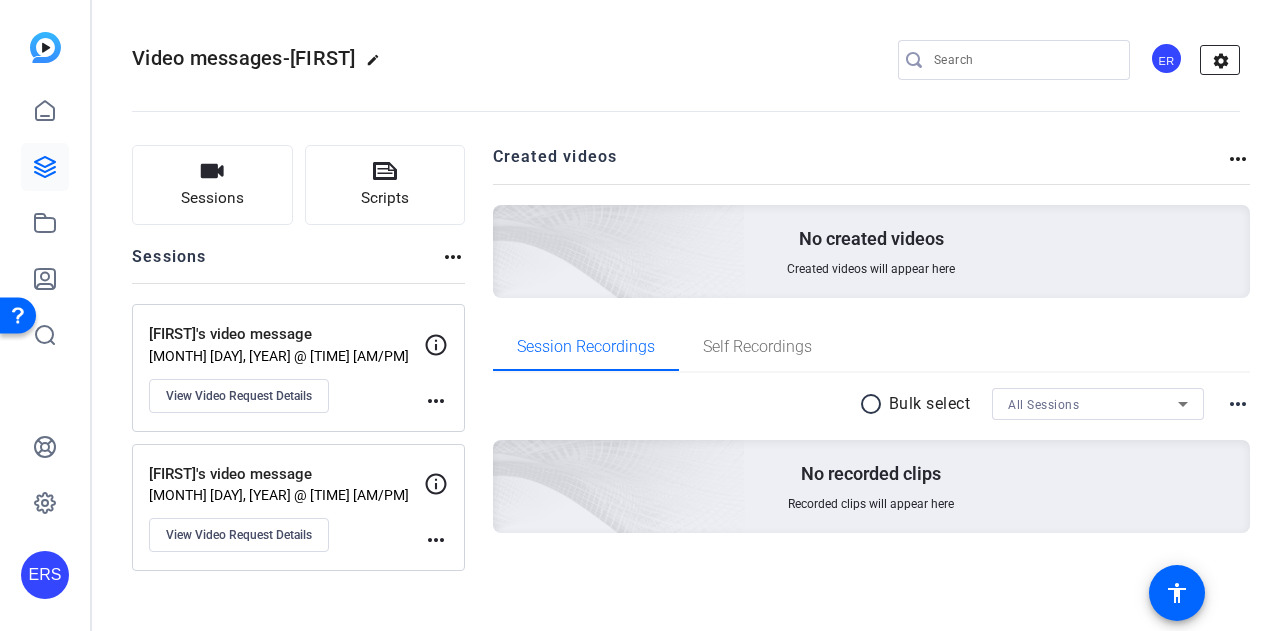 click on "settings" 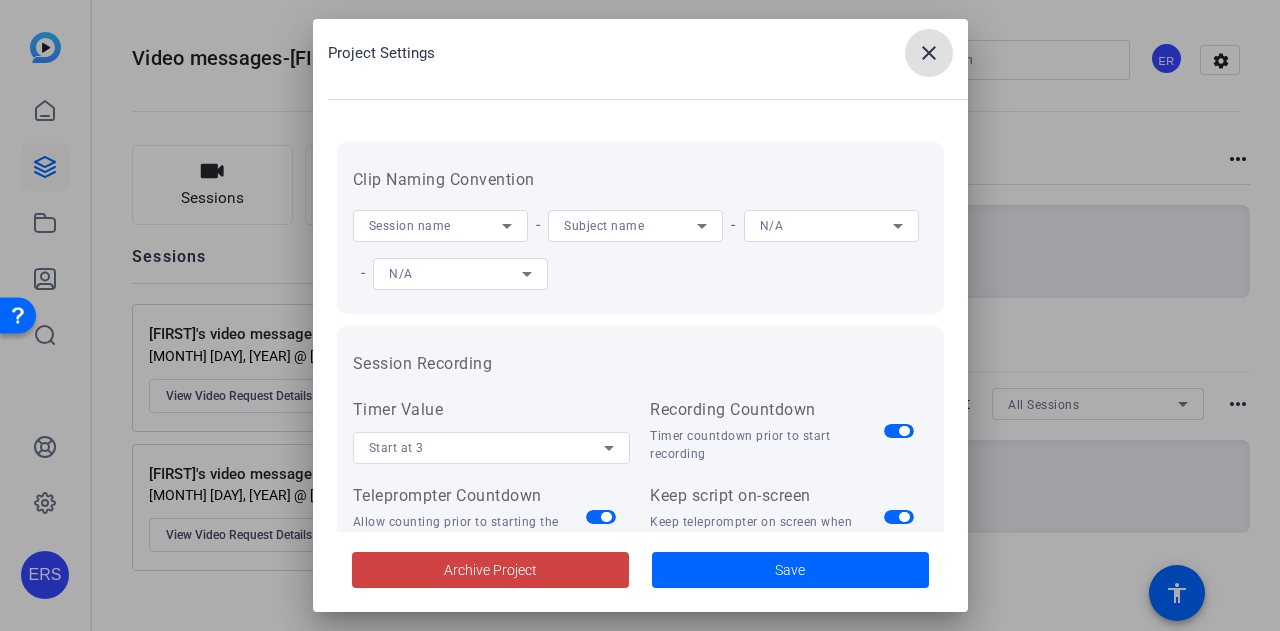 click on "close" at bounding box center (929, 53) 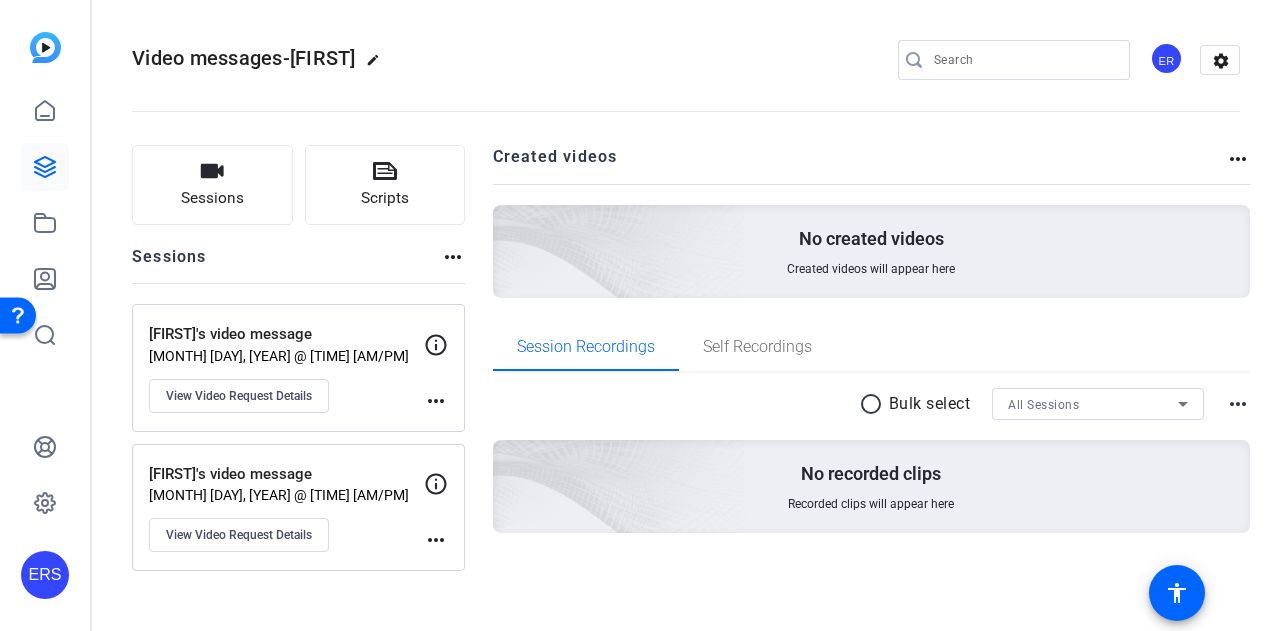 click 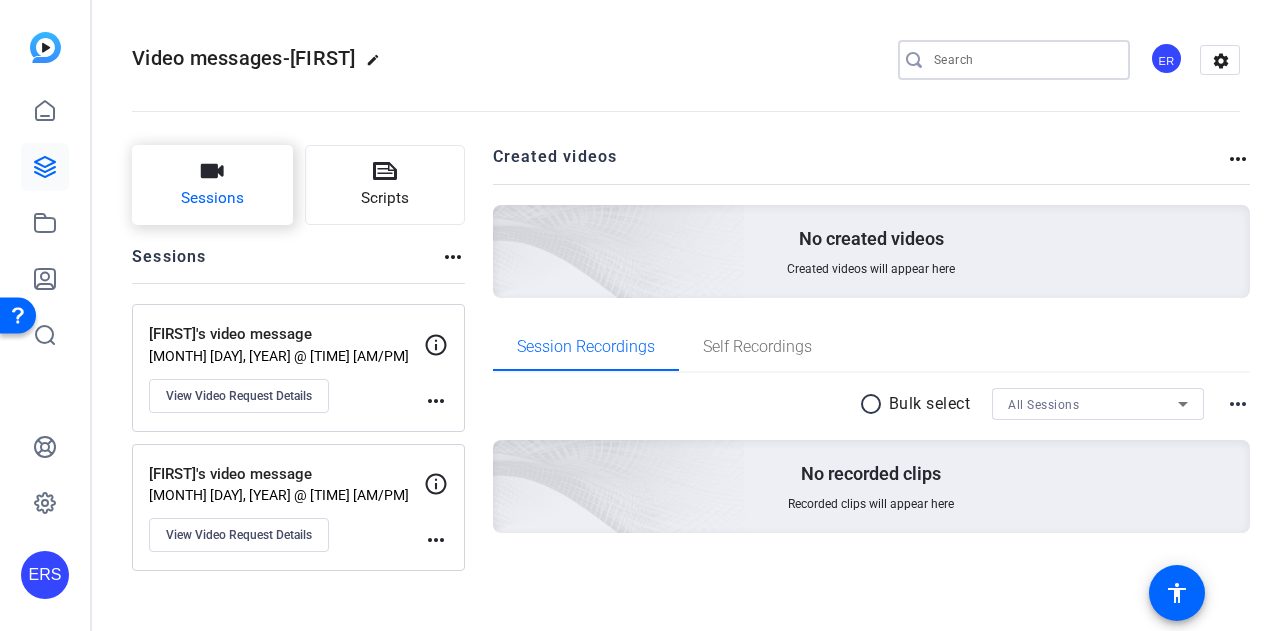 click on "Sessions" 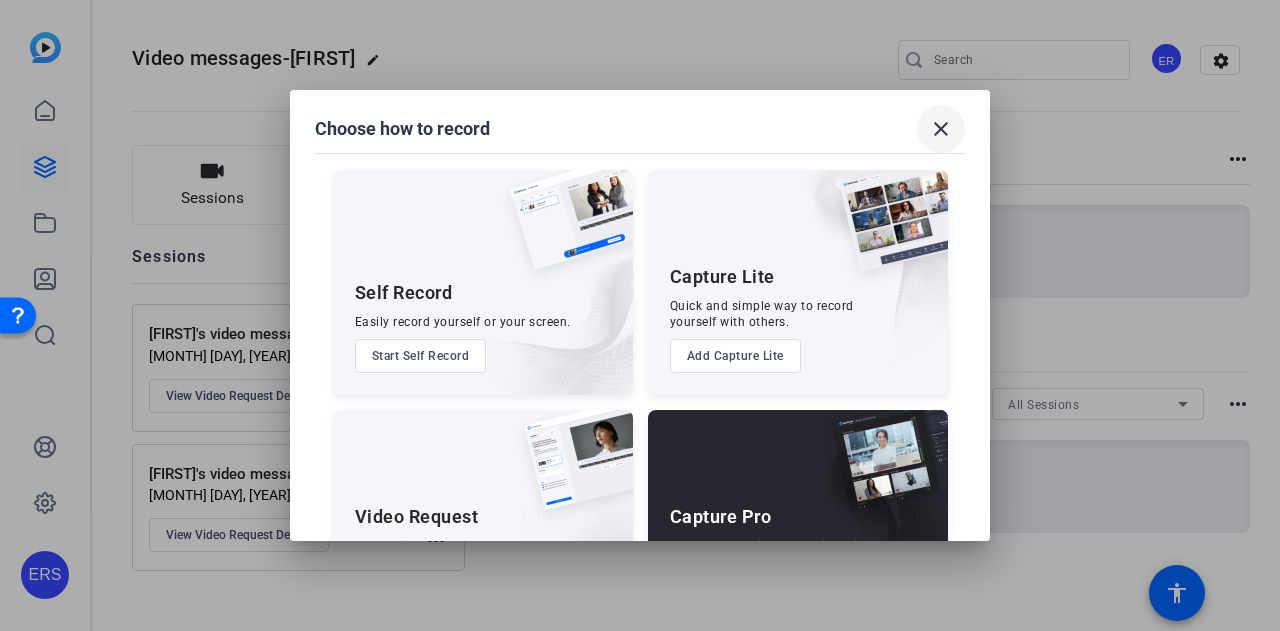 click on "close" at bounding box center (941, 129) 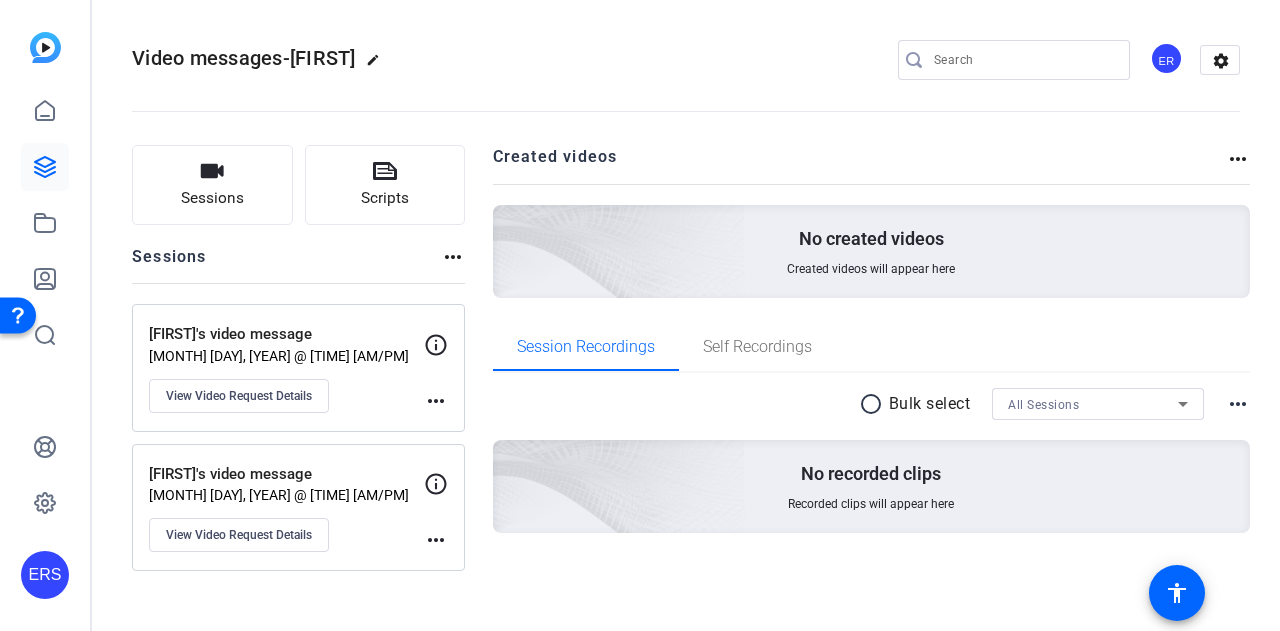 click on "more_horiz" 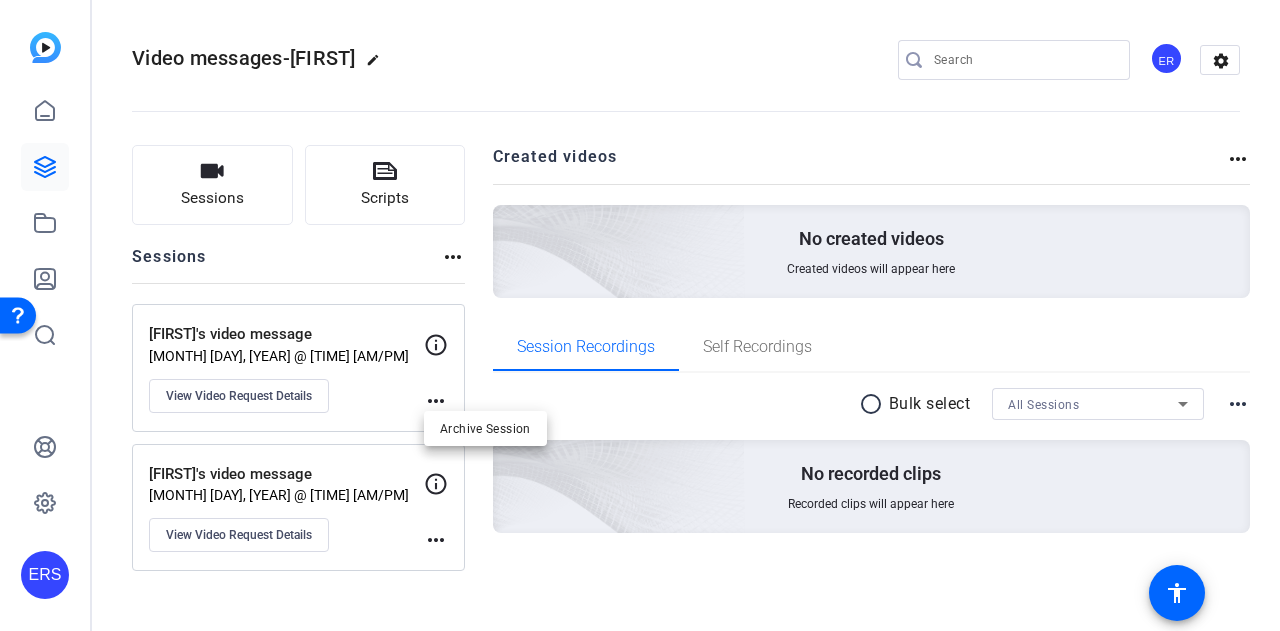 click at bounding box center (640, 315) 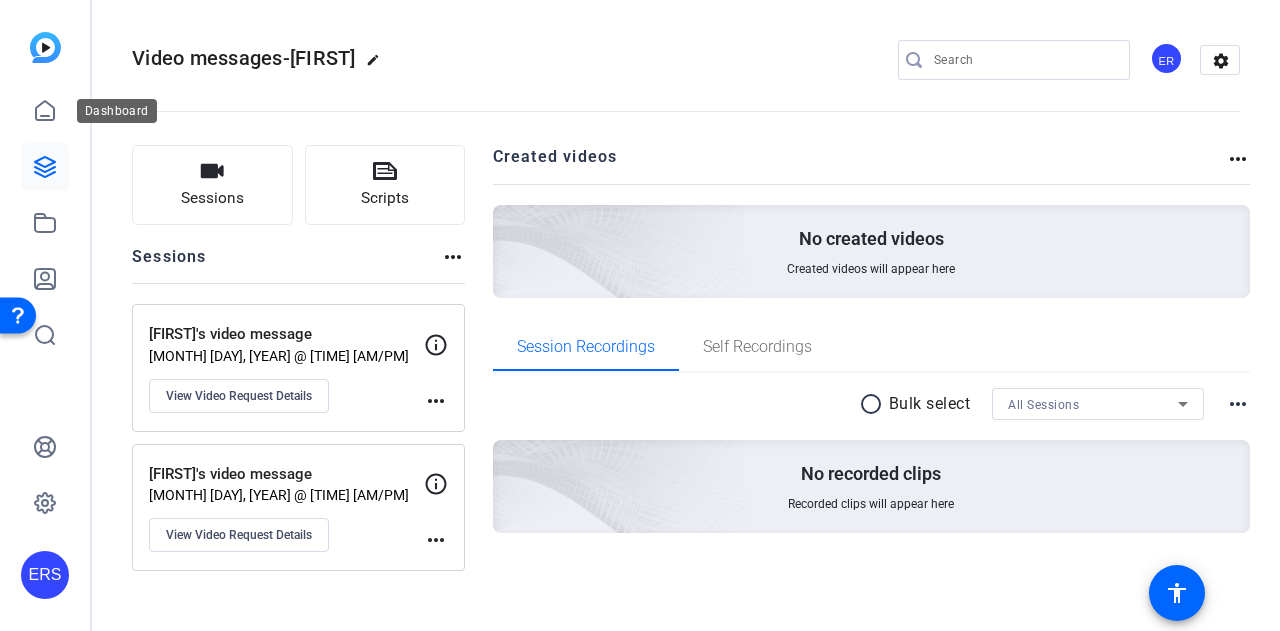 click 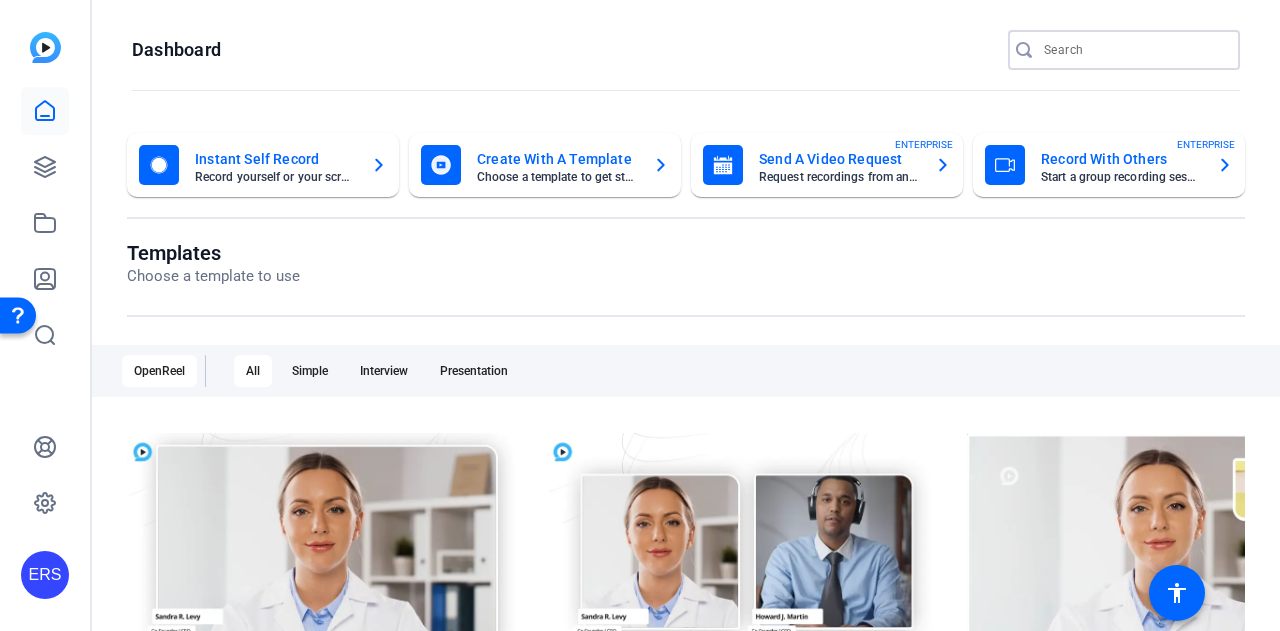 click at bounding box center (1134, 50) 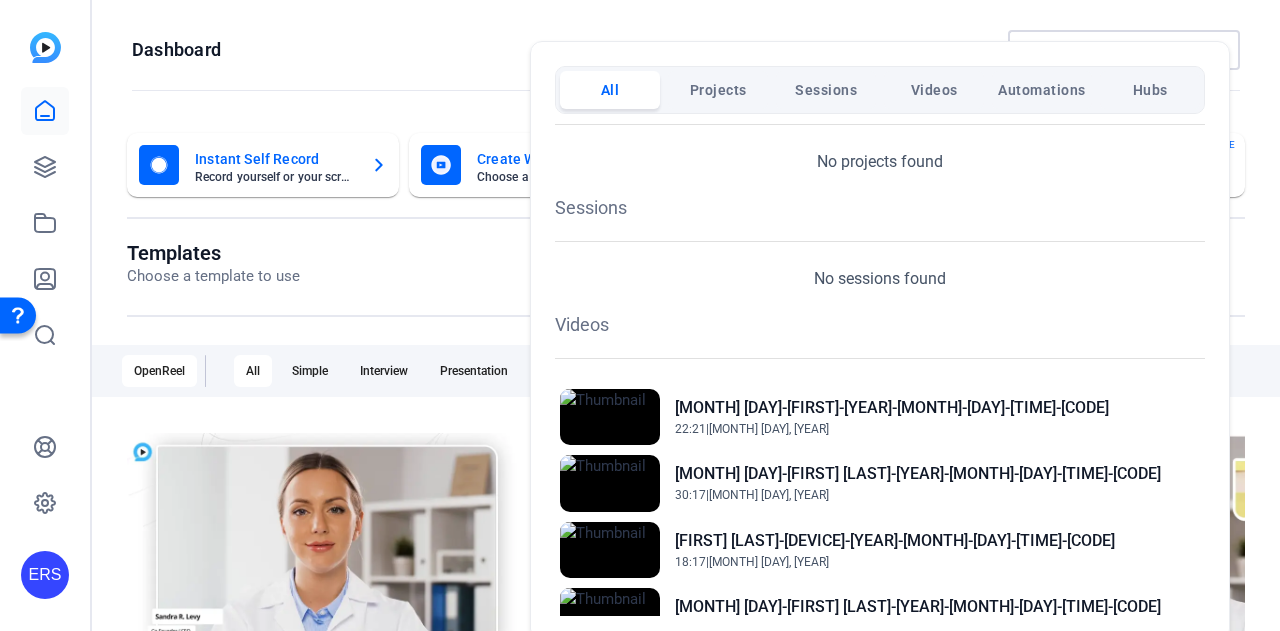 scroll, scrollTop: 48, scrollLeft: 0, axis: vertical 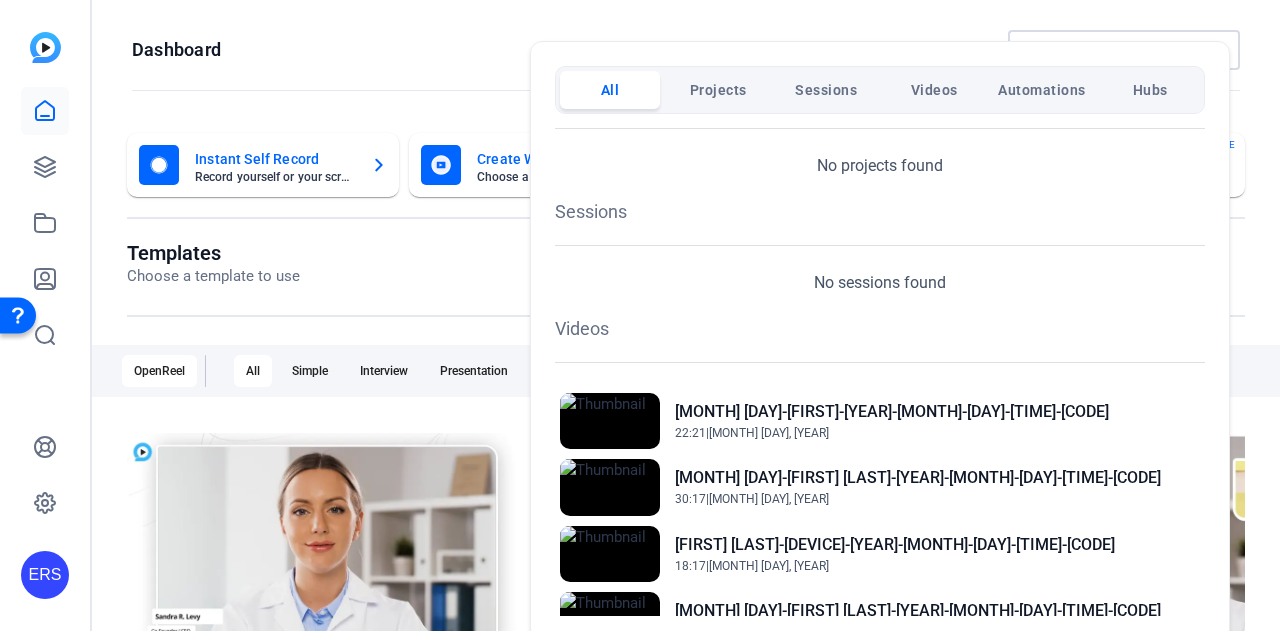type on "[FIRST]" 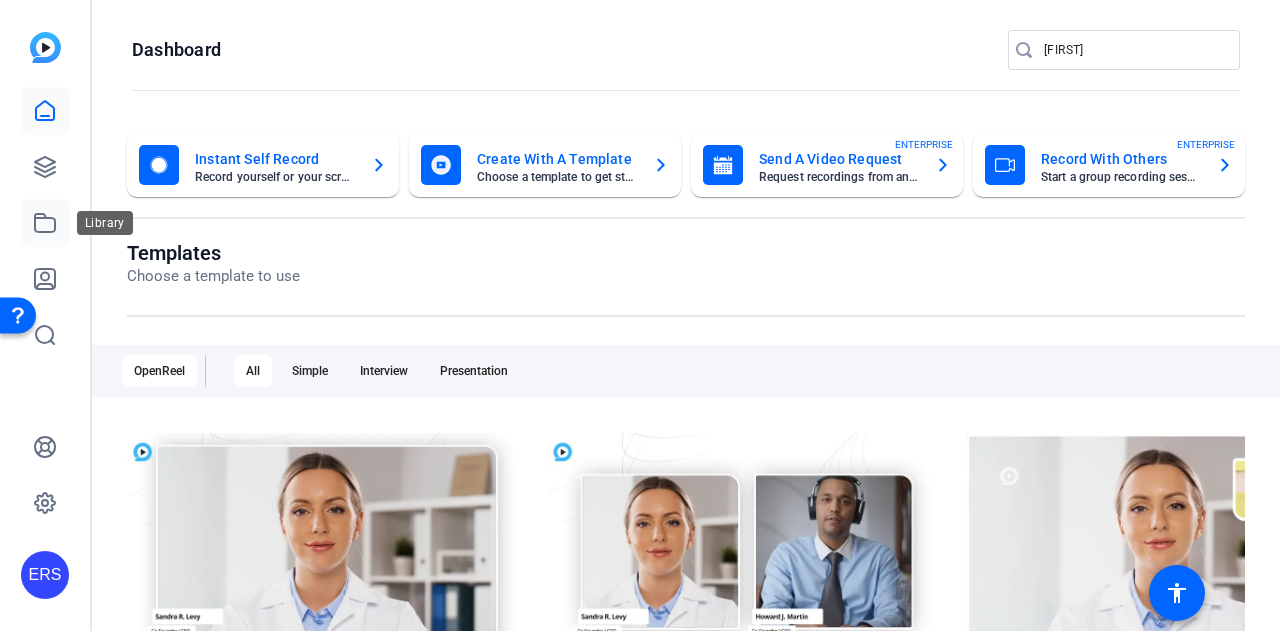 click 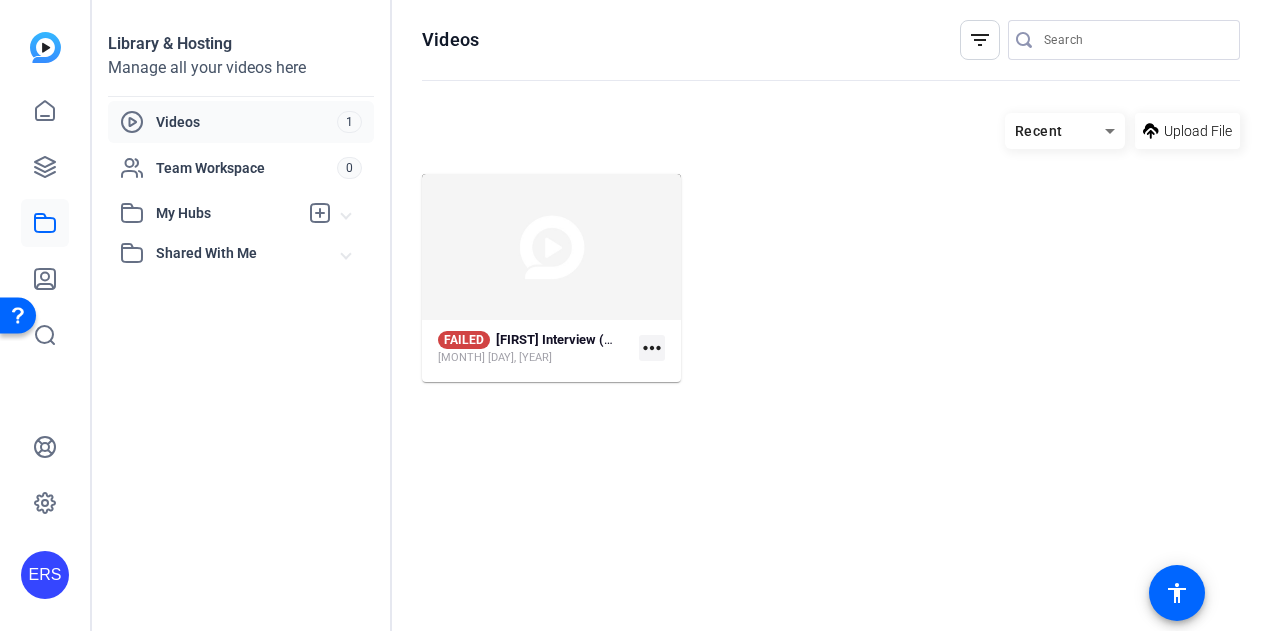click 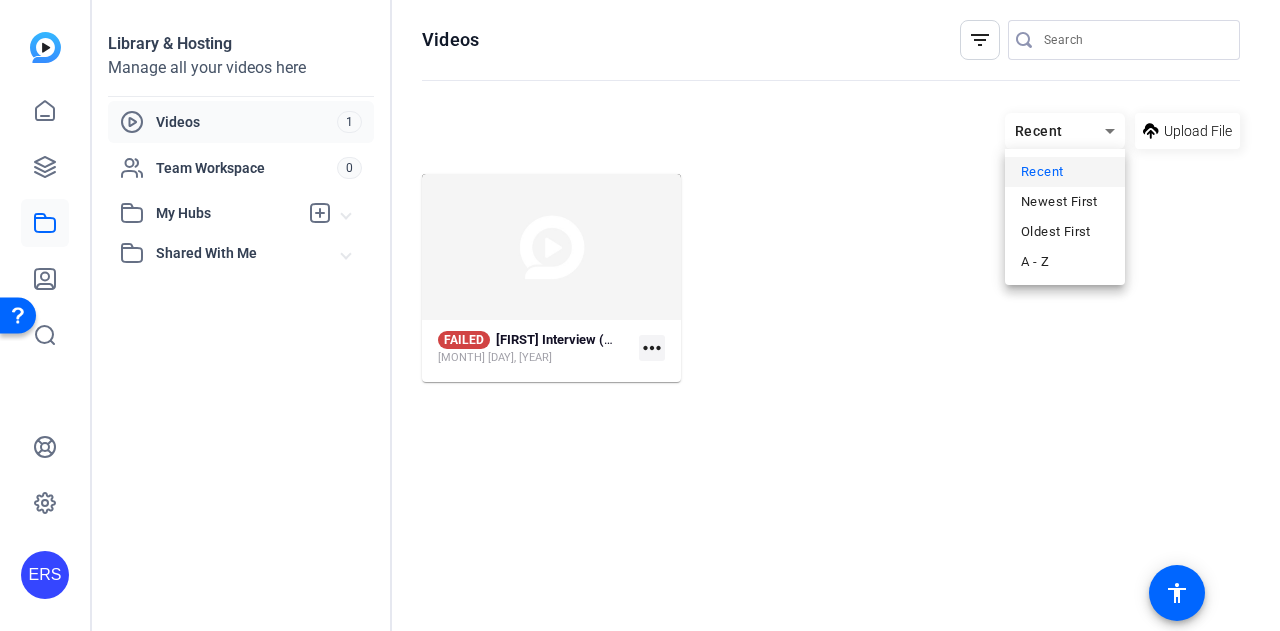 click at bounding box center [640, 315] 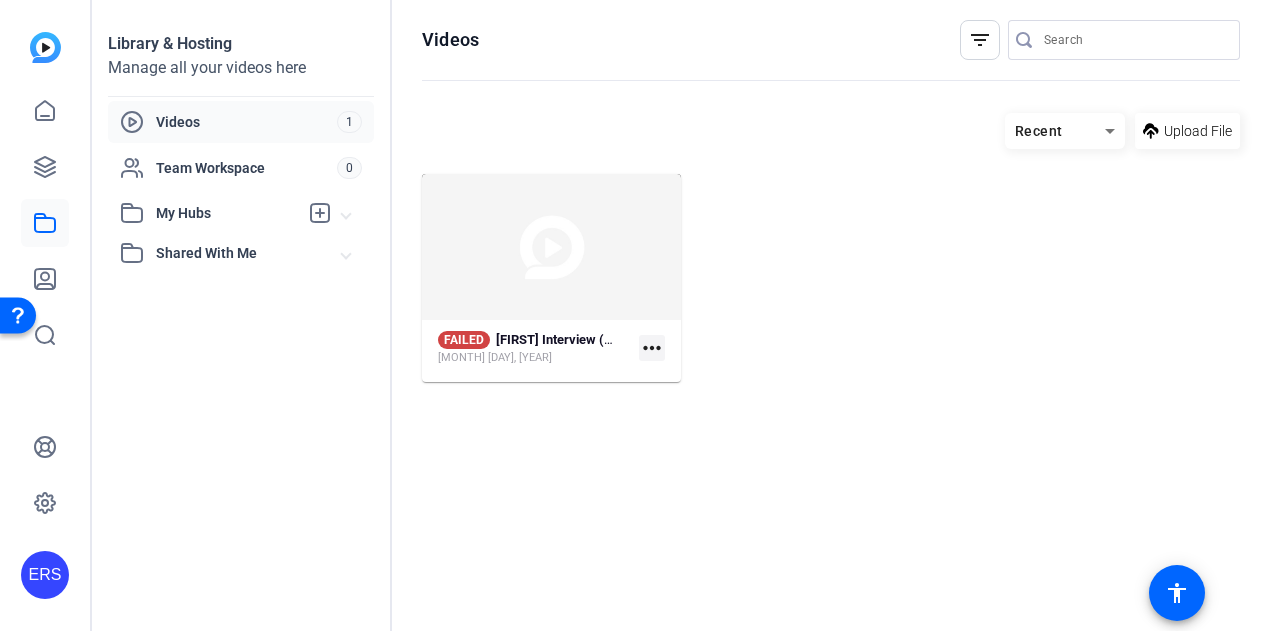click on "filter_list" 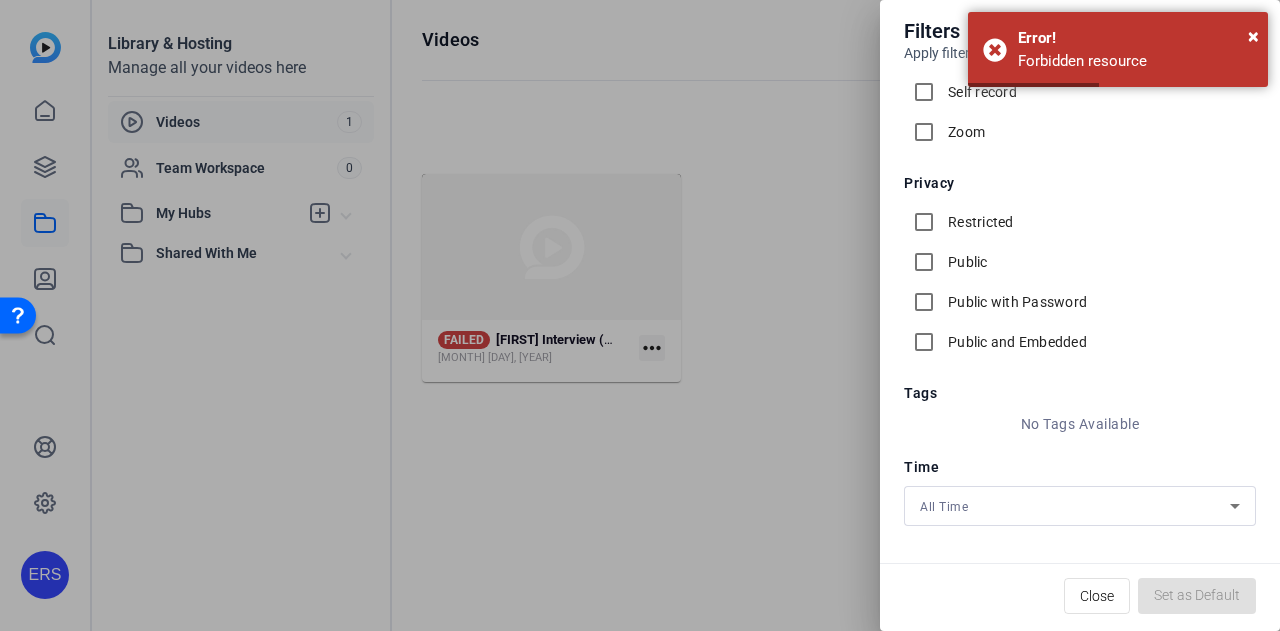 scroll, scrollTop: 270, scrollLeft: 0, axis: vertical 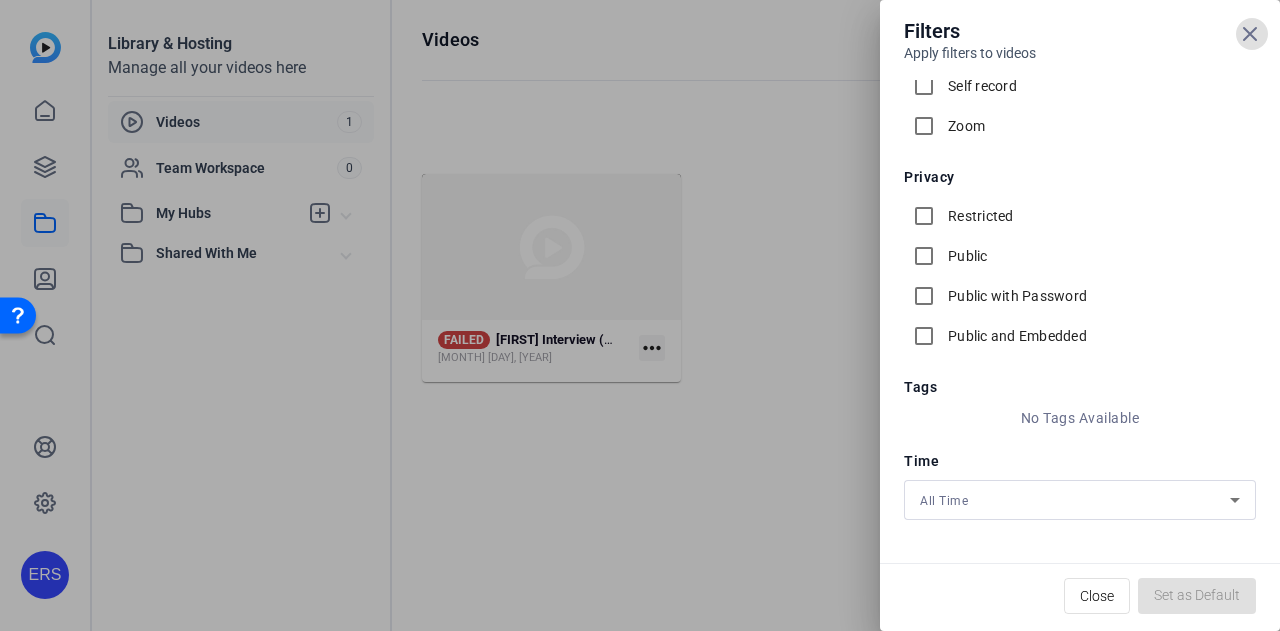 click at bounding box center (640, 315) 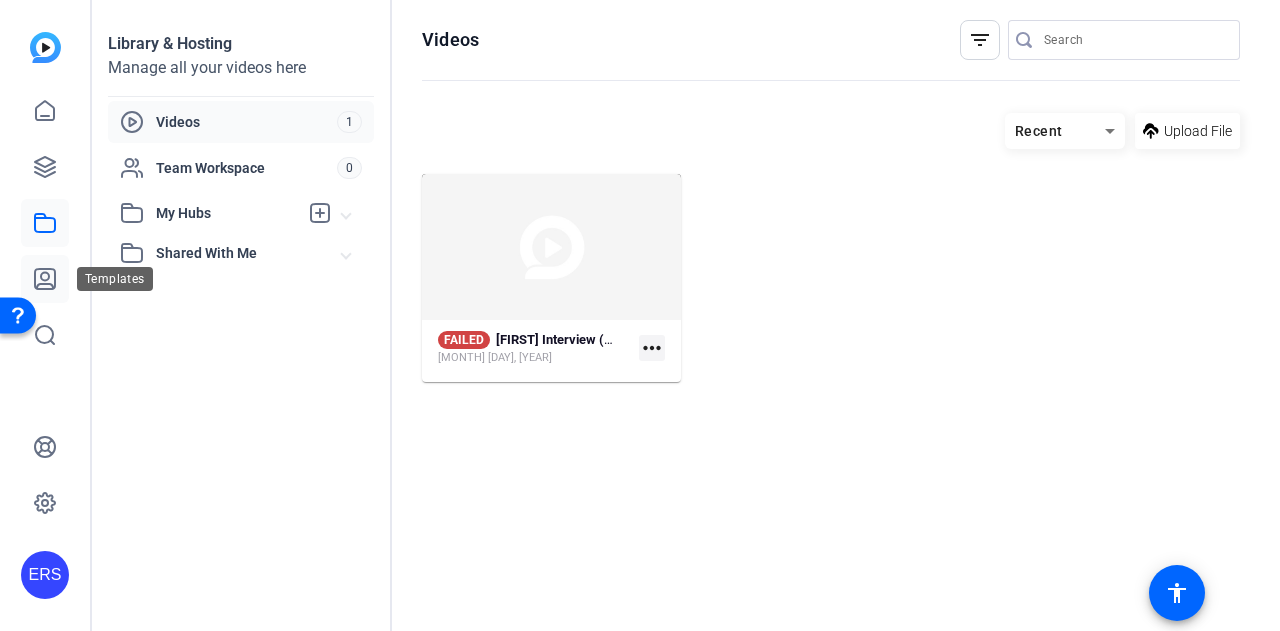 click 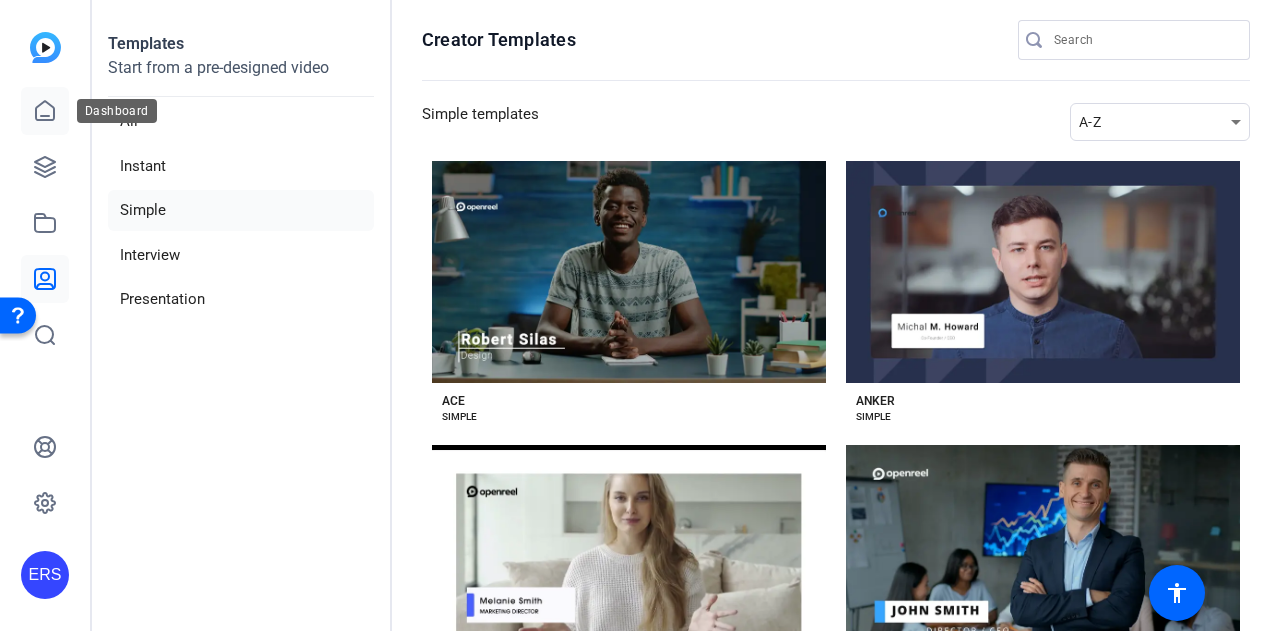 click 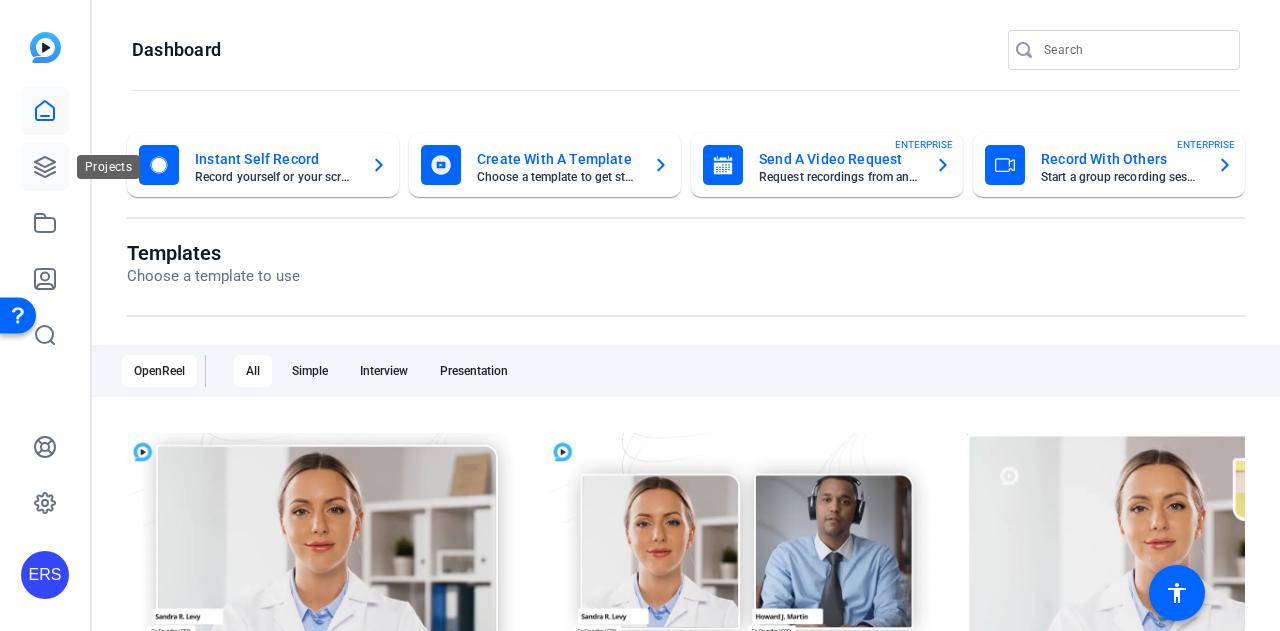 click 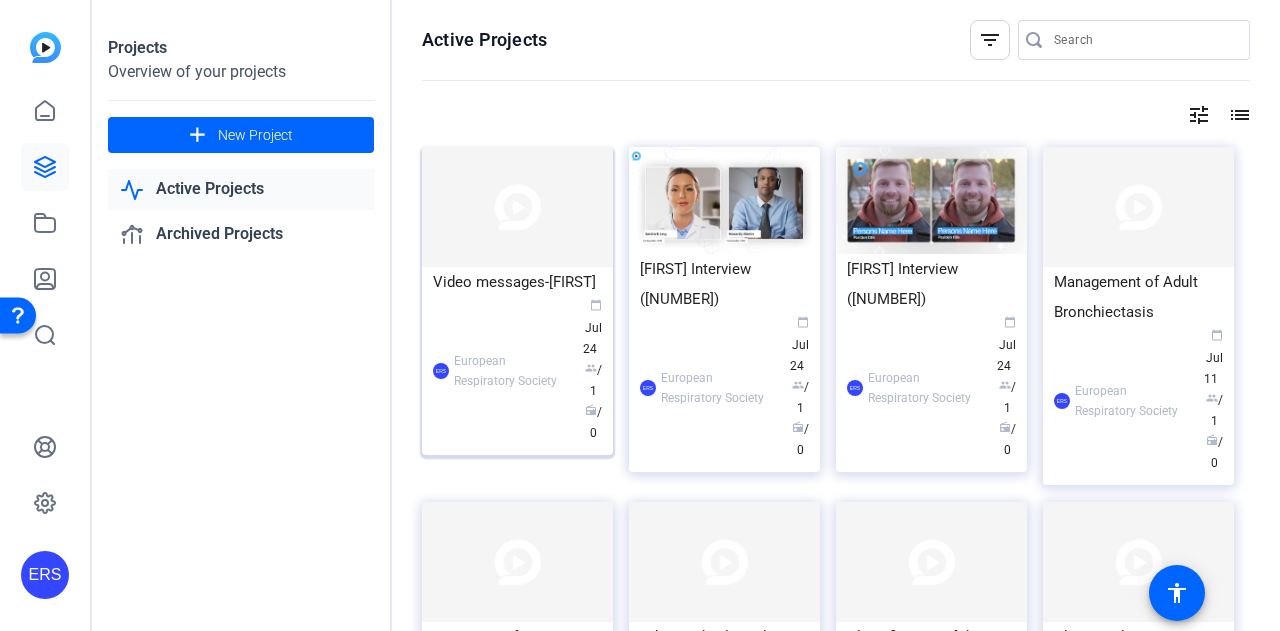 click 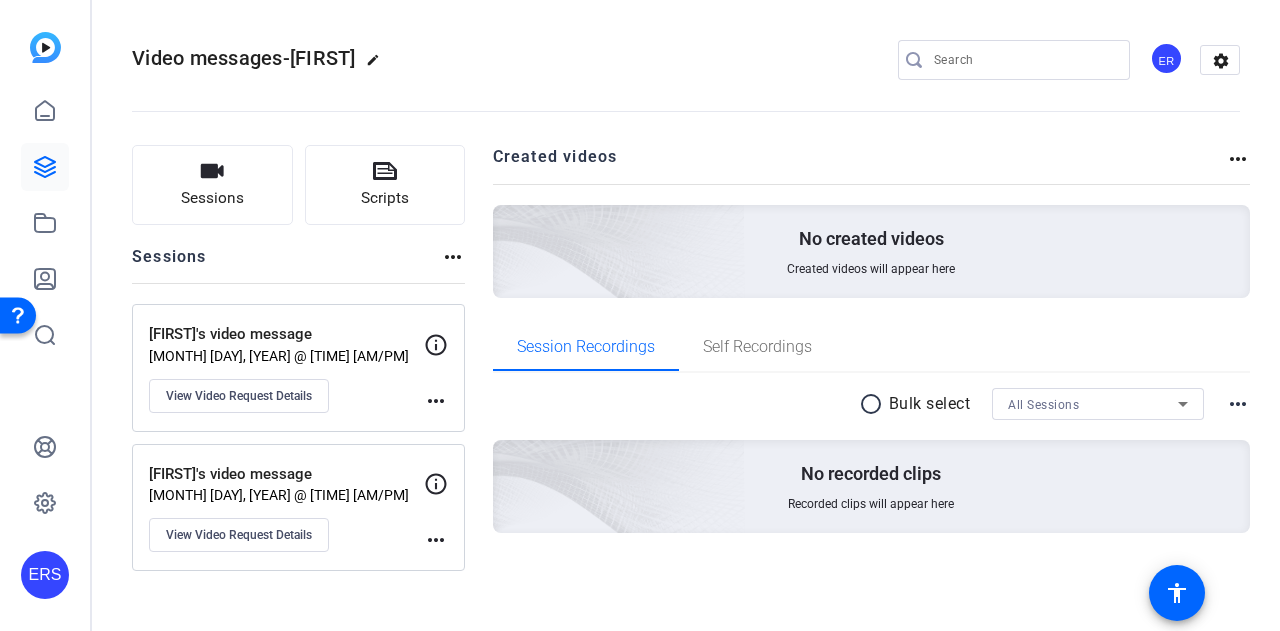 click on "more_horiz" 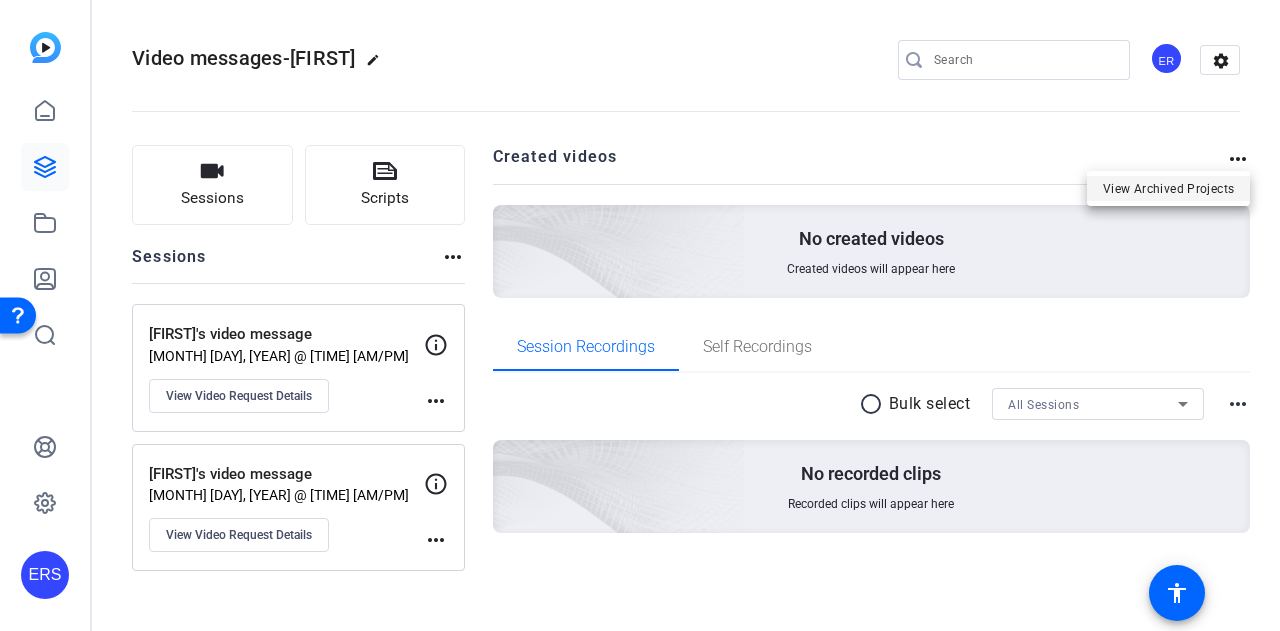 click on "View Archived Projects" at bounding box center (1168, 188) 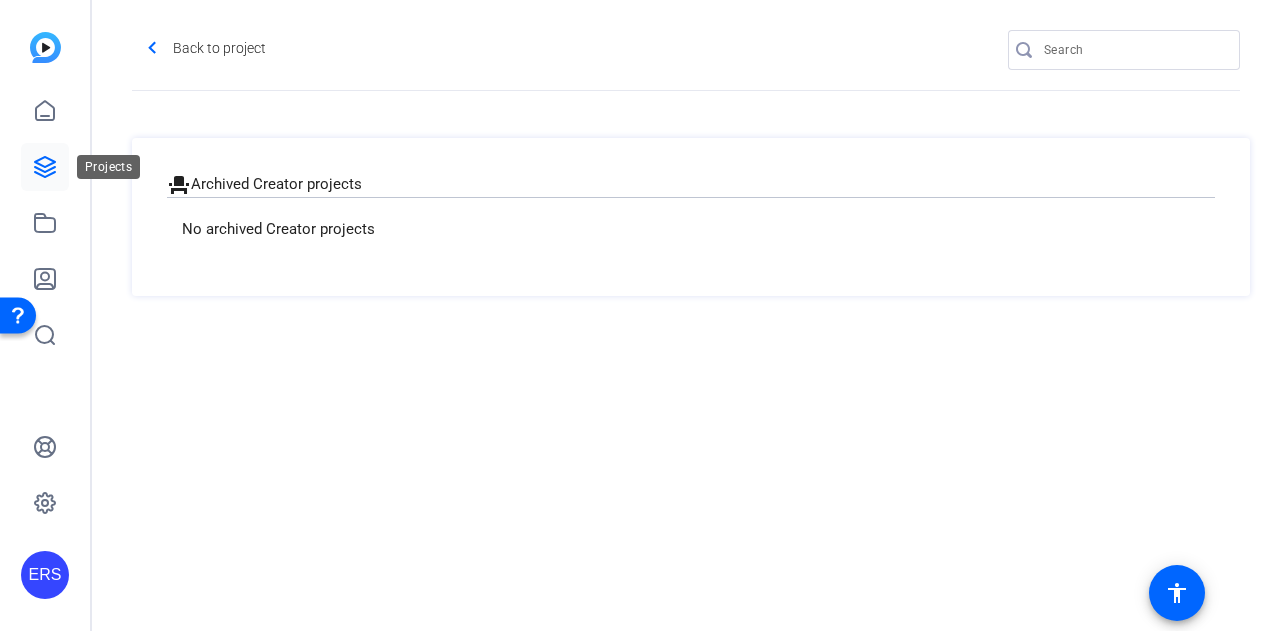 click 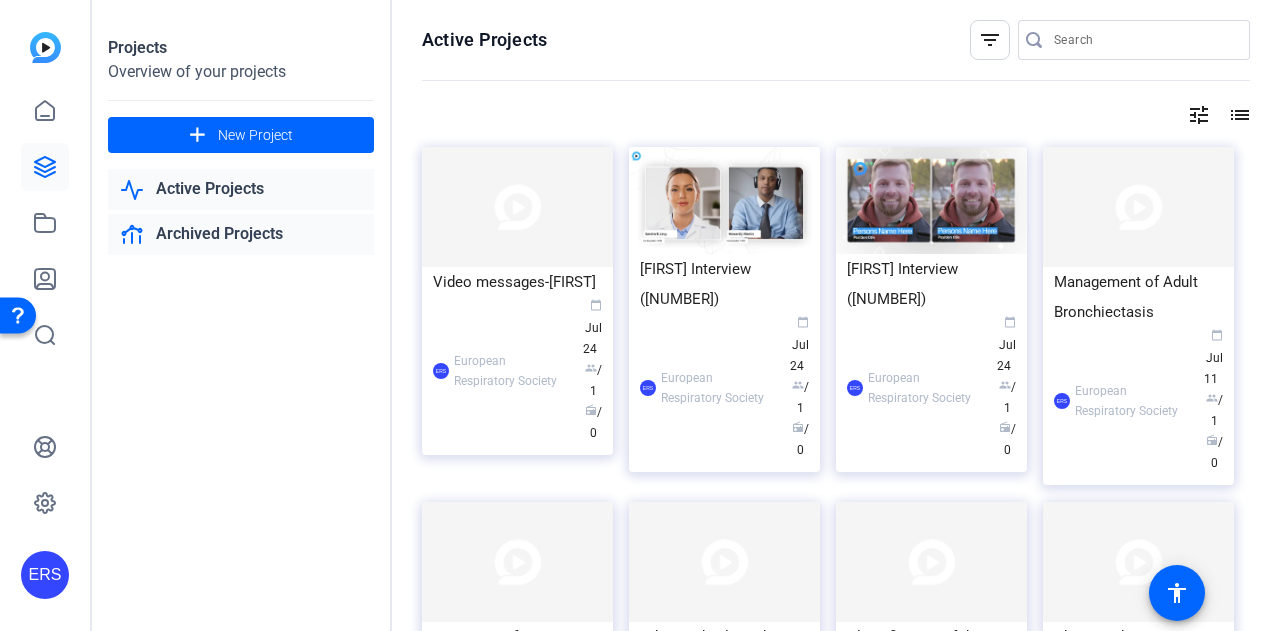 click on "Archived Projects" 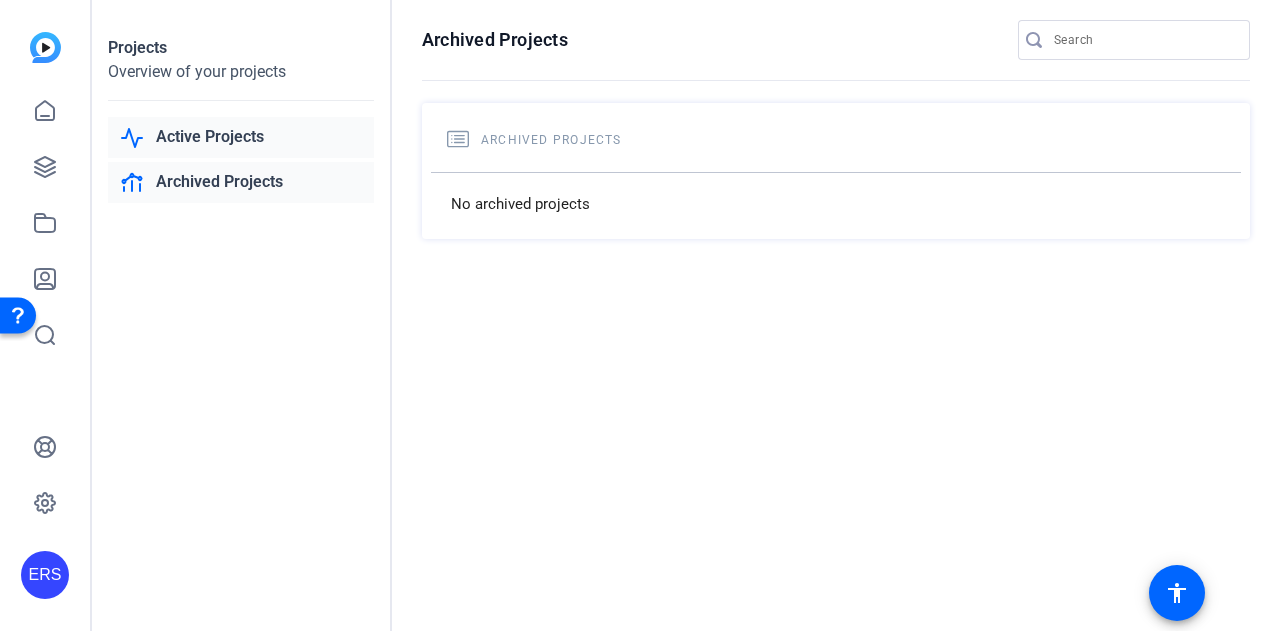 click on "Active Projects" 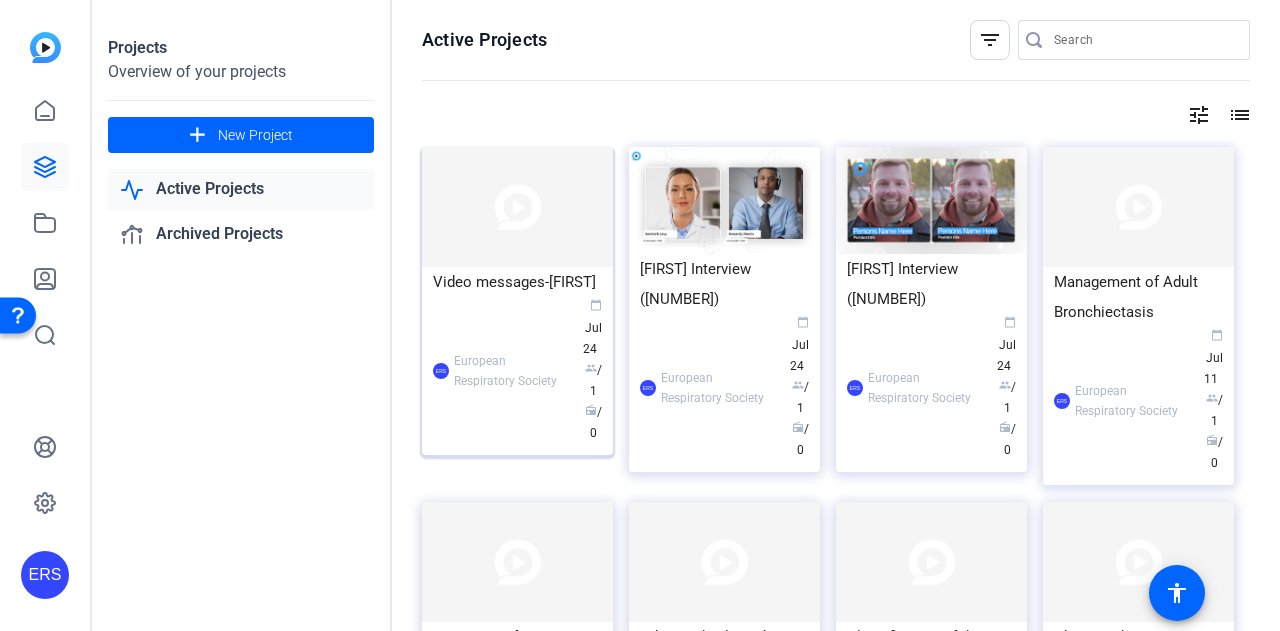 click 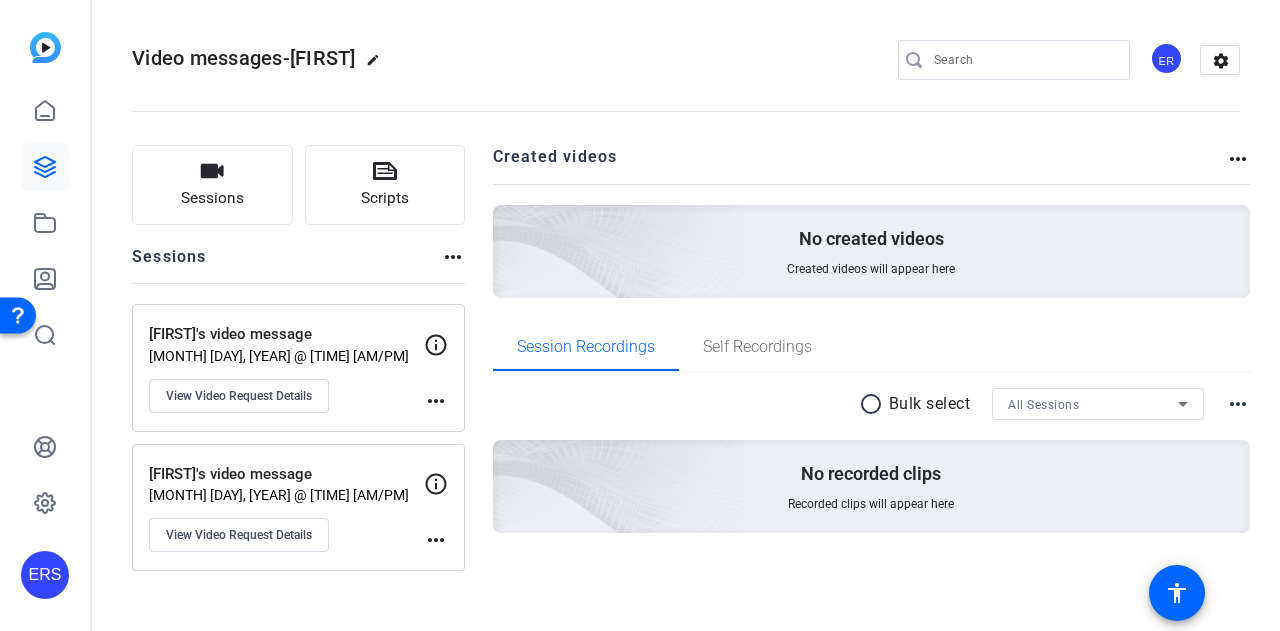click on "more_horiz" 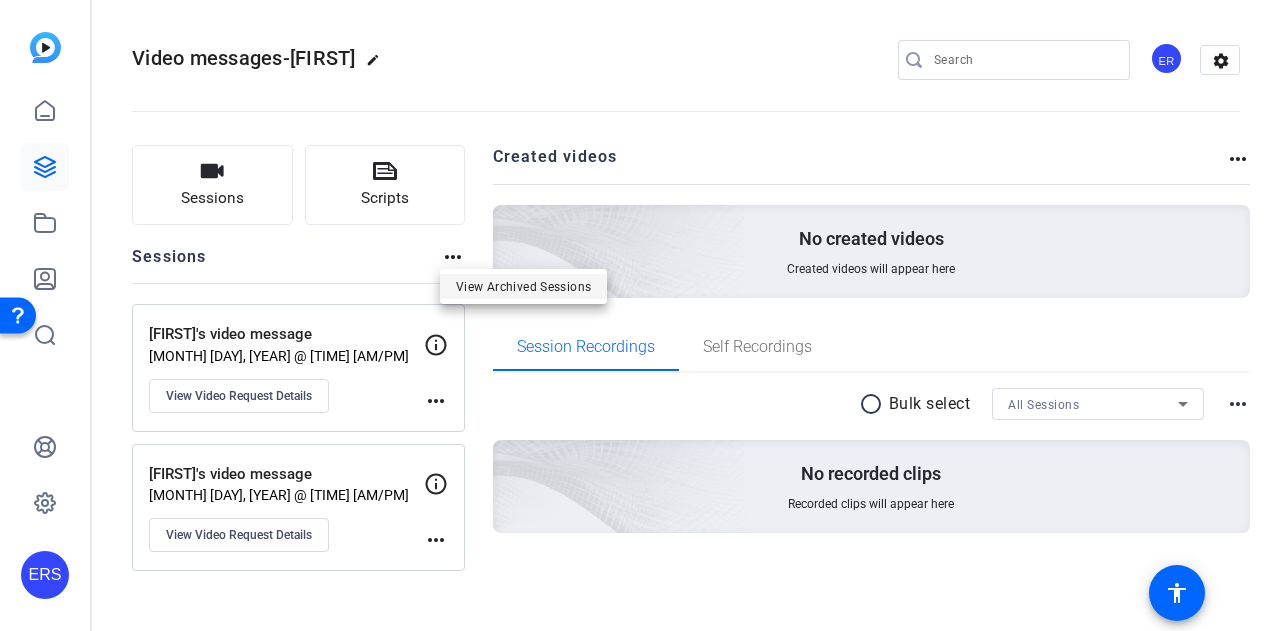 click on "View Archived Sessions" at bounding box center (523, 287) 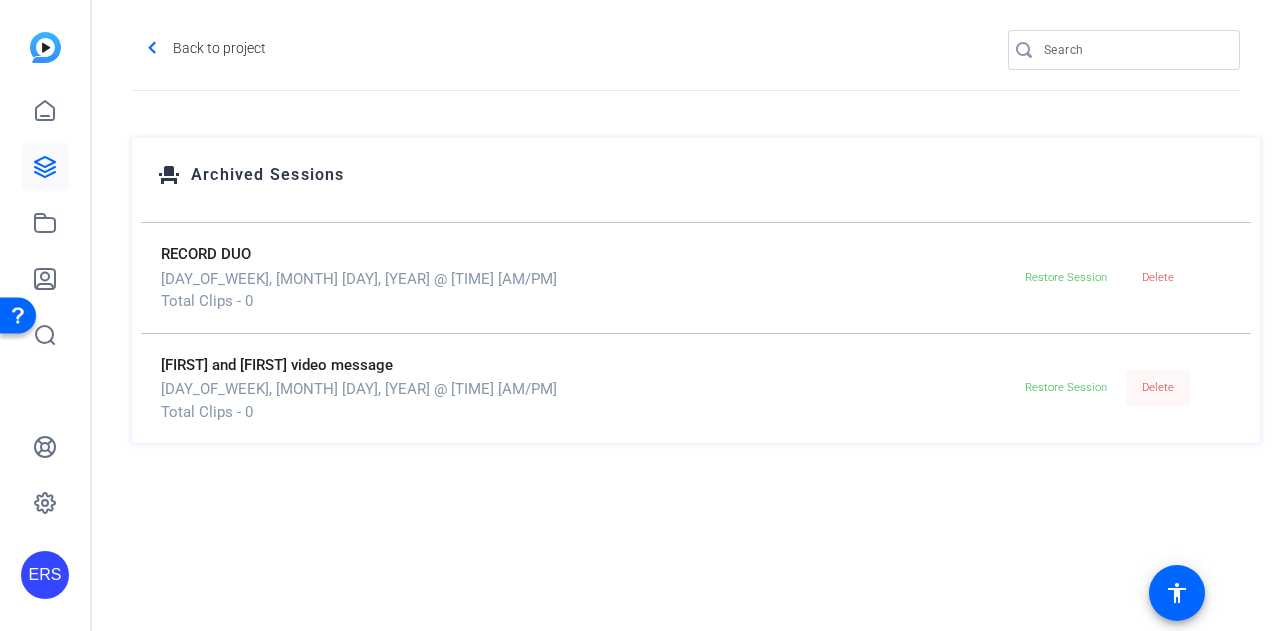 click on "Delete" 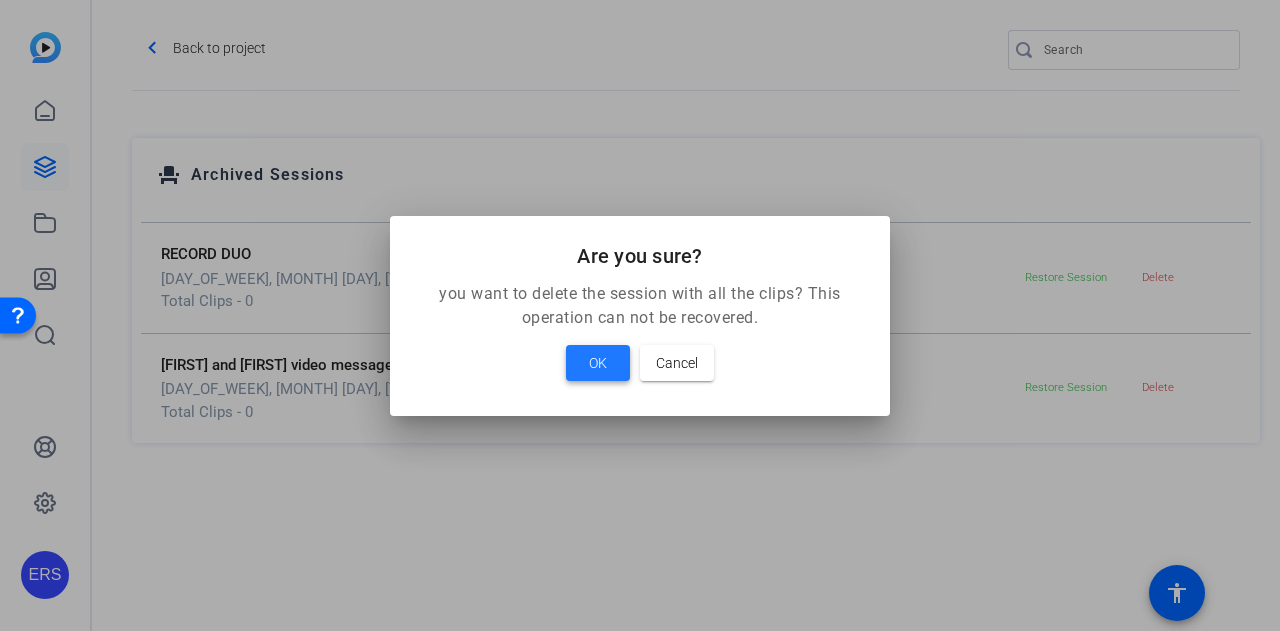 click on "OK" at bounding box center [598, 363] 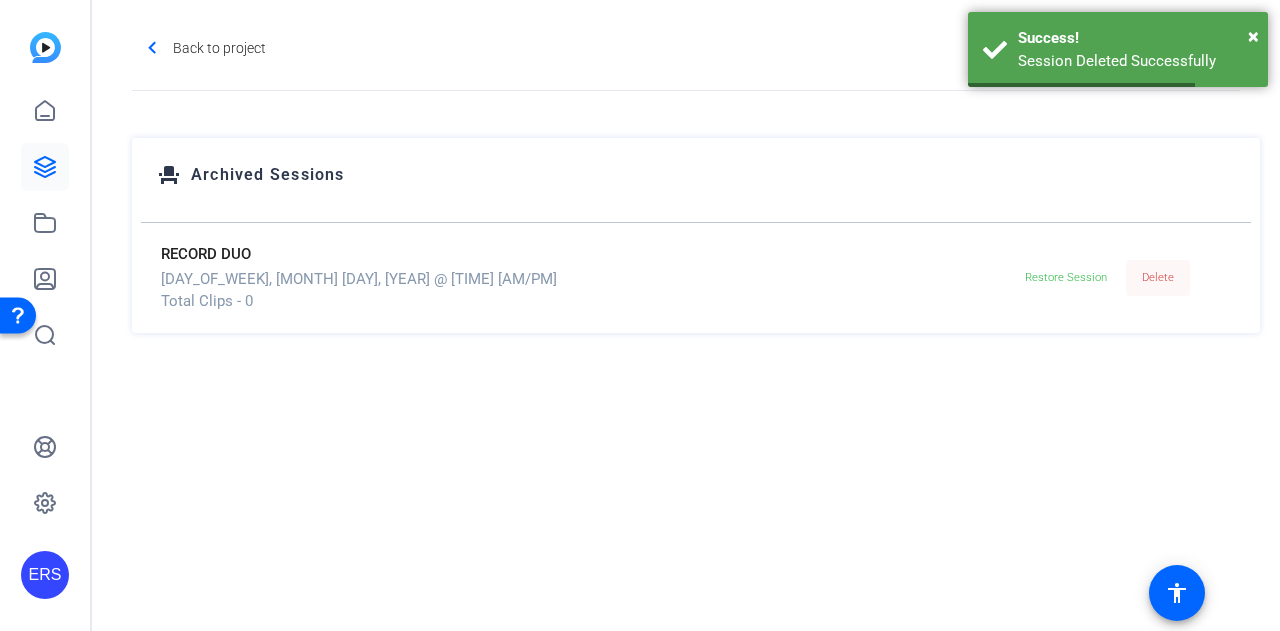 click on "Delete" 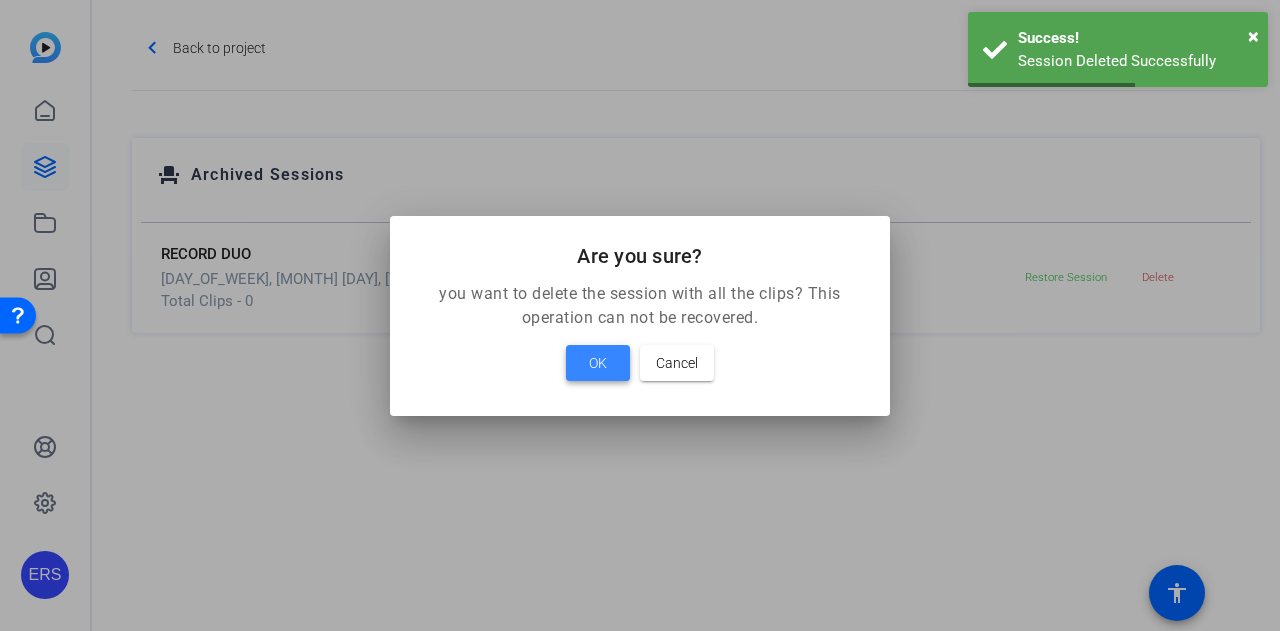 click at bounding box center (598, 363) 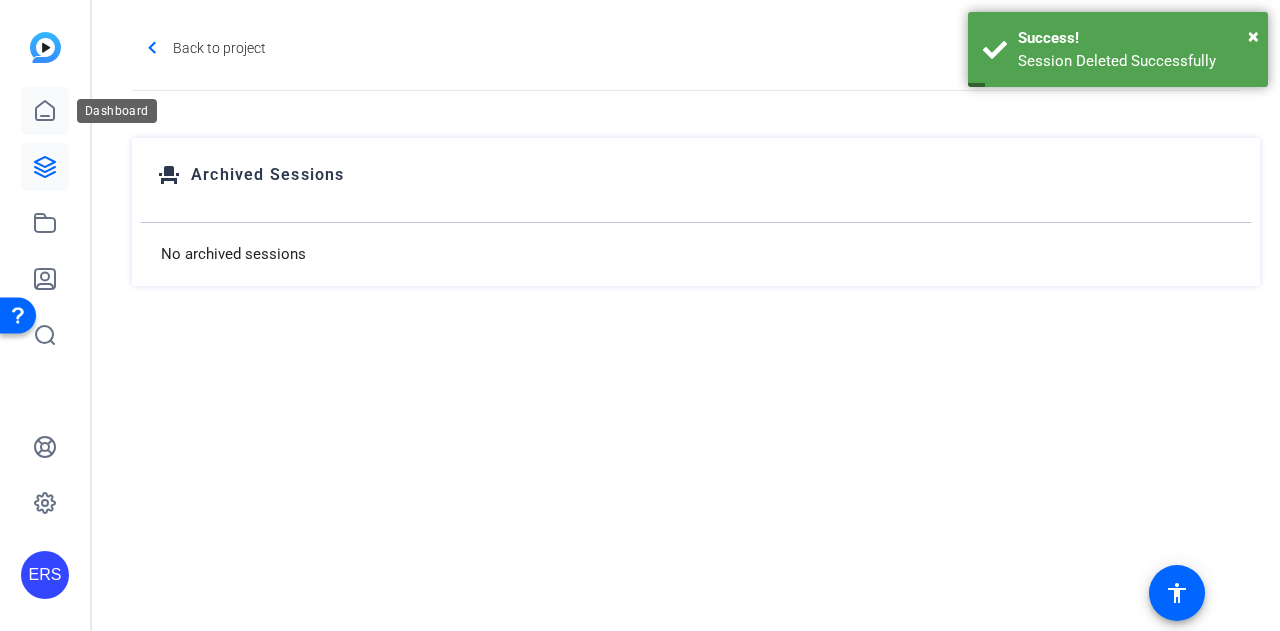 click 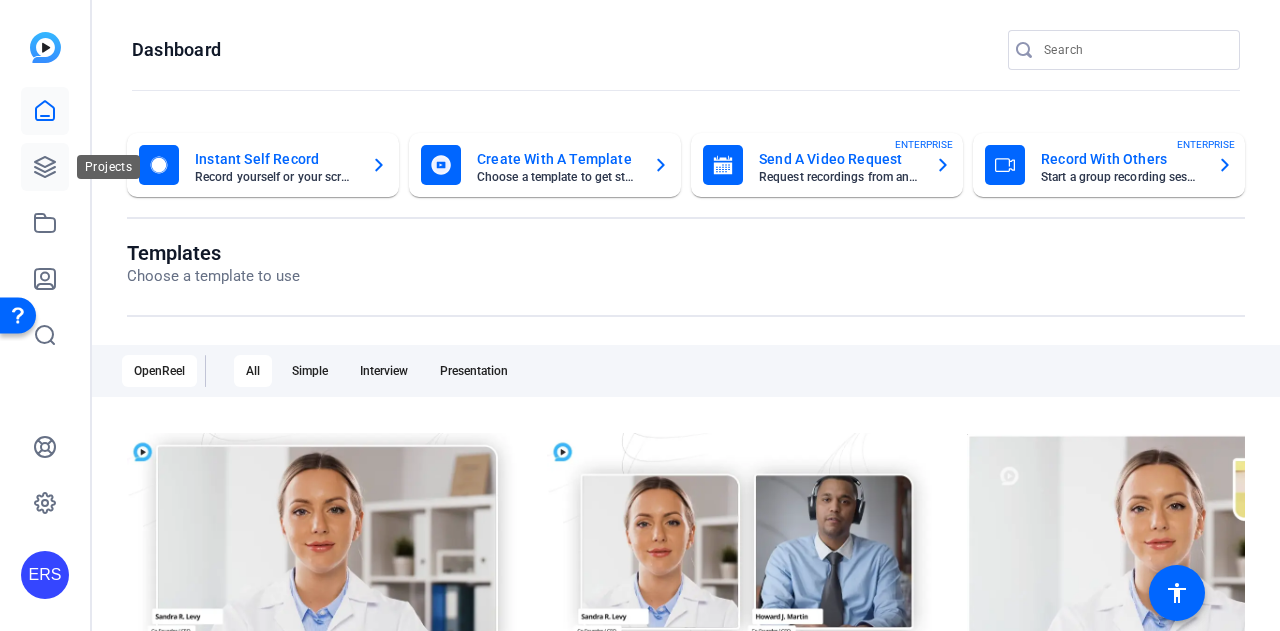 click 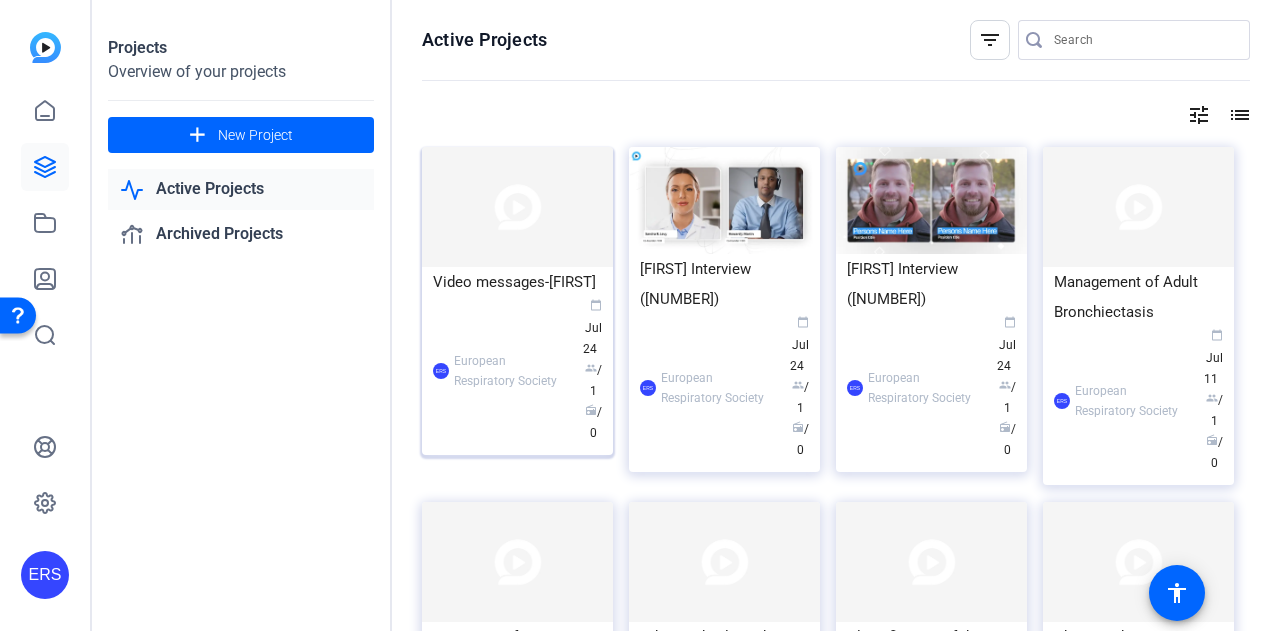 click 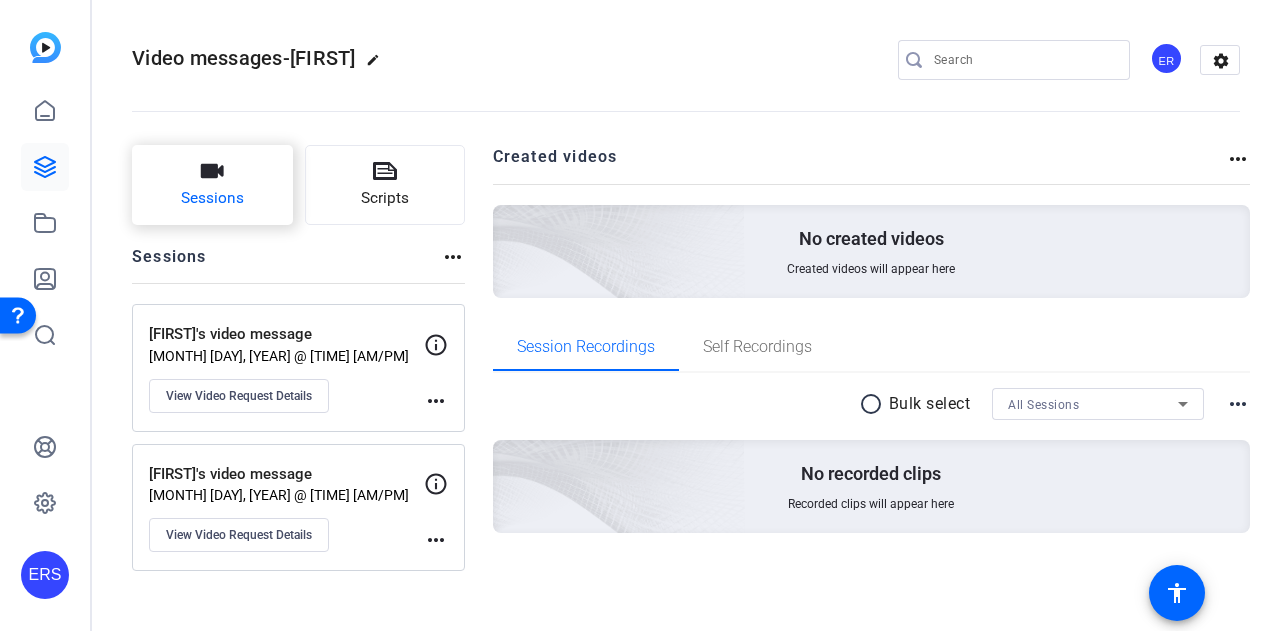 click on "Sessions" 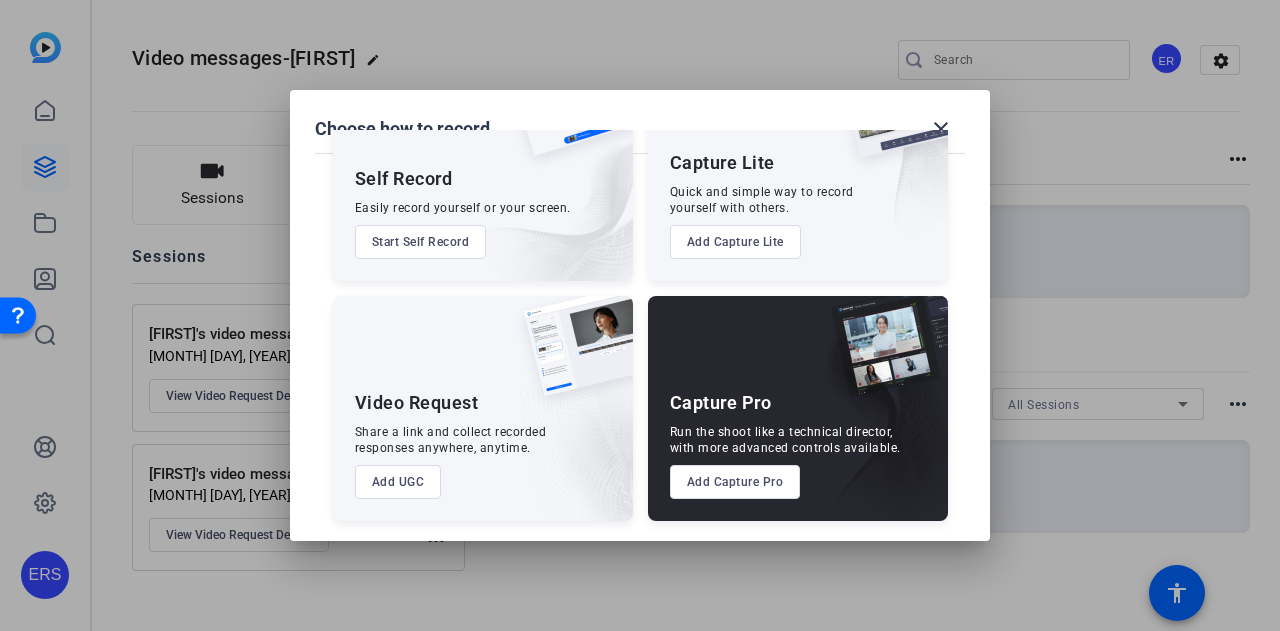 scroll, scrollTop: 114, scrollLeft: 0, axis: vertical 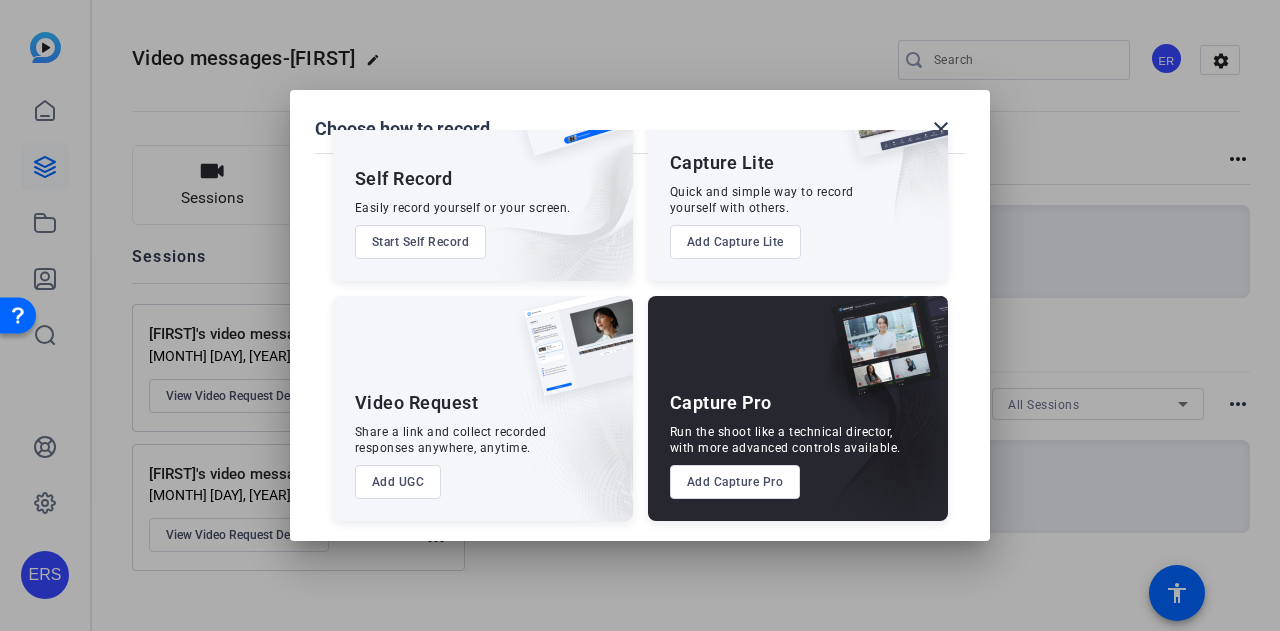 click on "Add UGC" at bounding box center [398, 482] 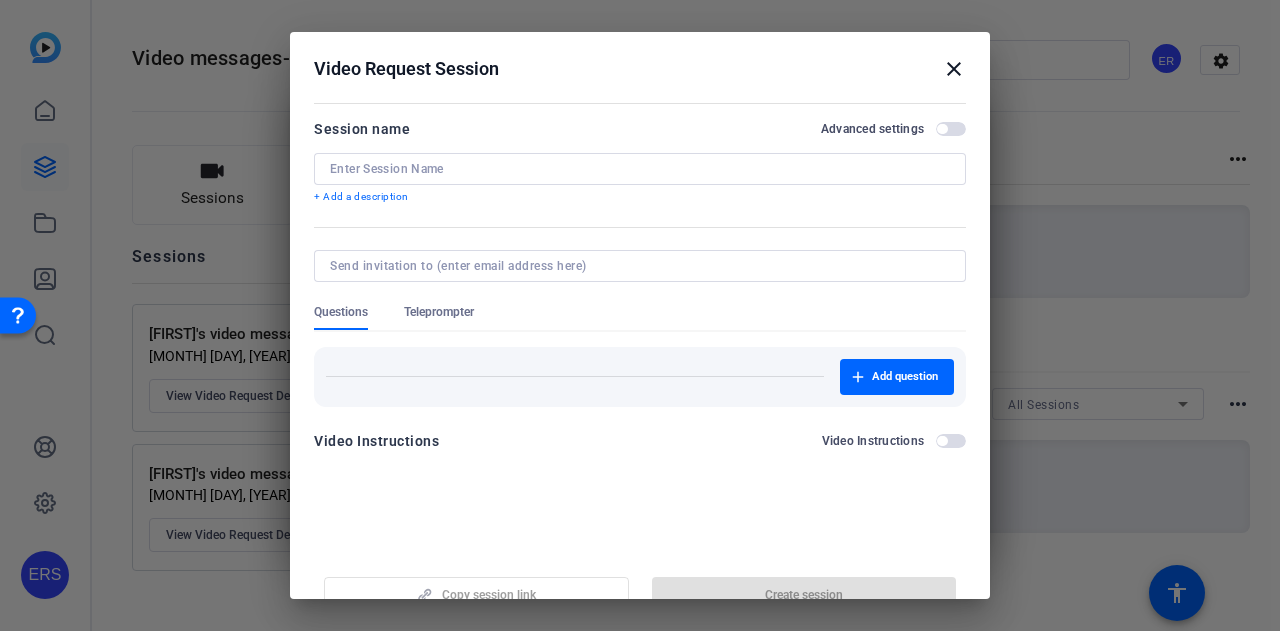 click at bounding box center (640, 169) 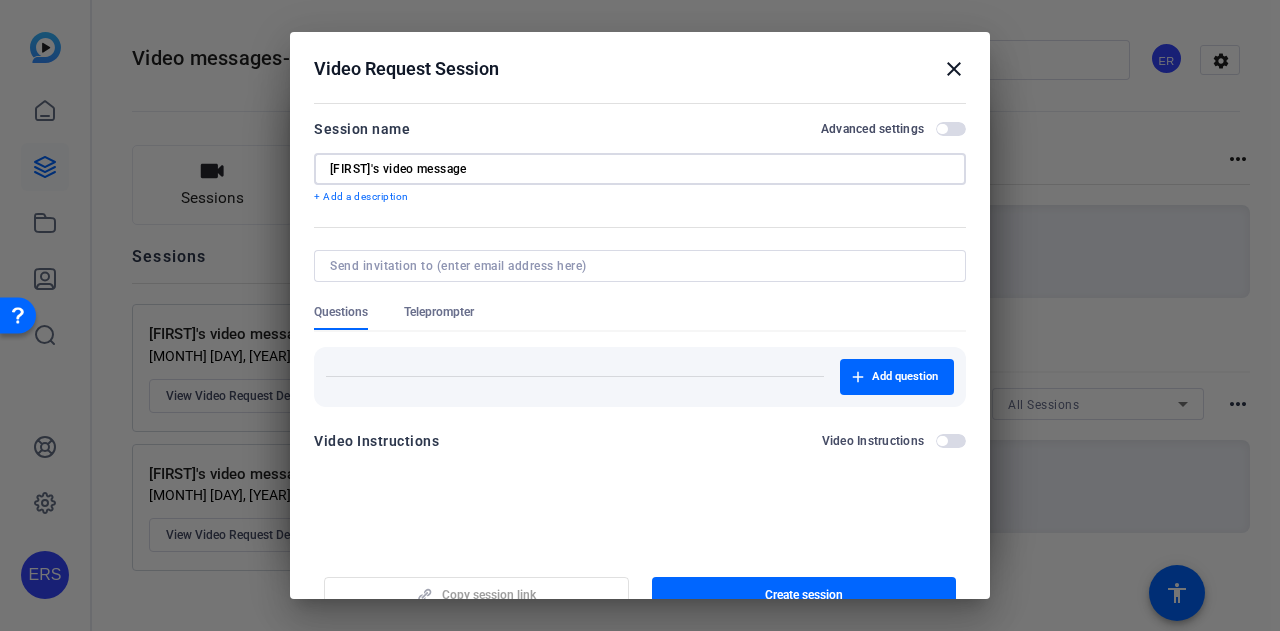 scroll, scrollTop: 31, scrollLeft: 0, axis: vertical 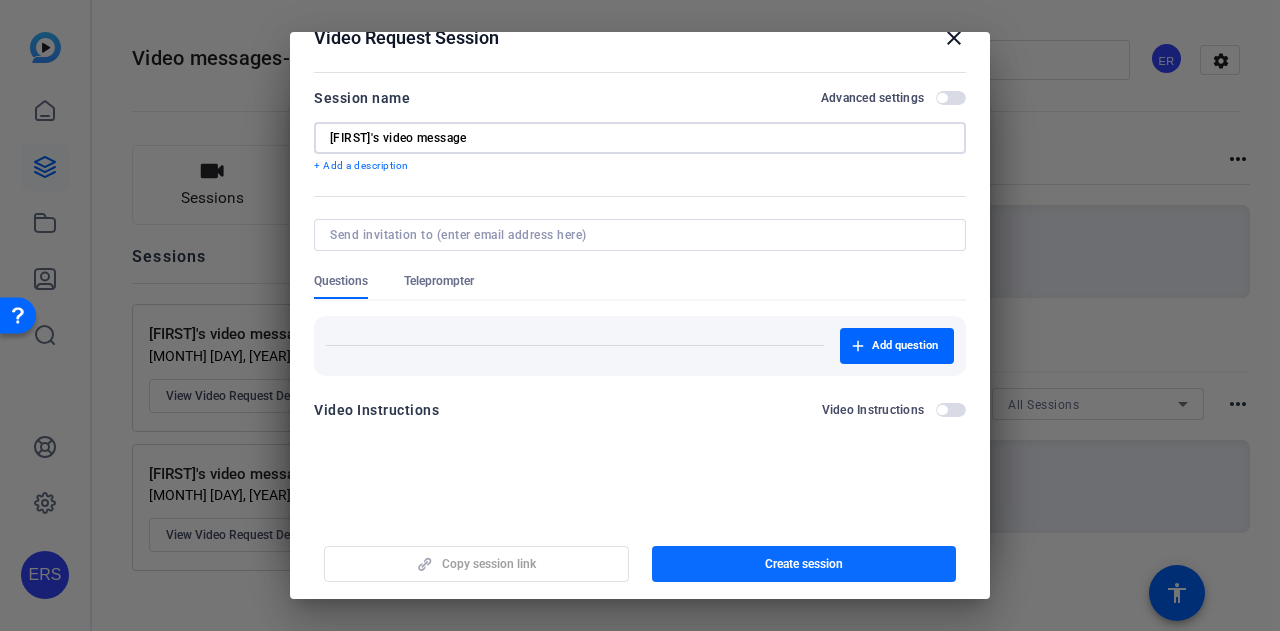 type on "[FIRST]'s video message" 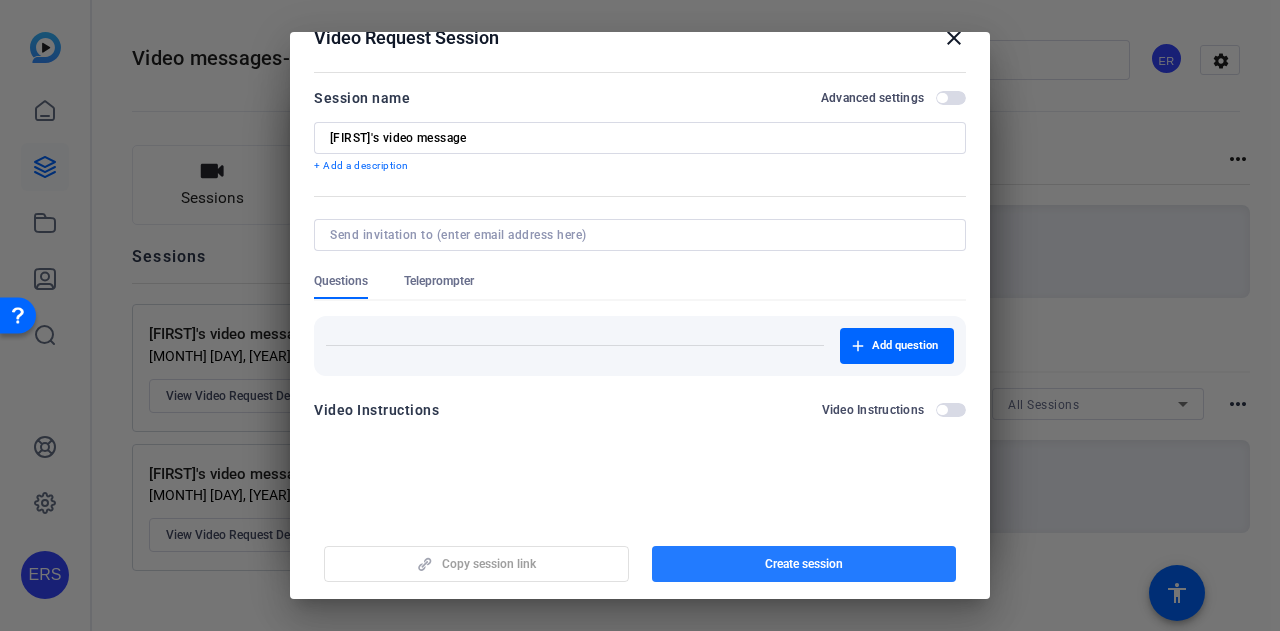 click on "Create session" at bounding box center (804, 564) 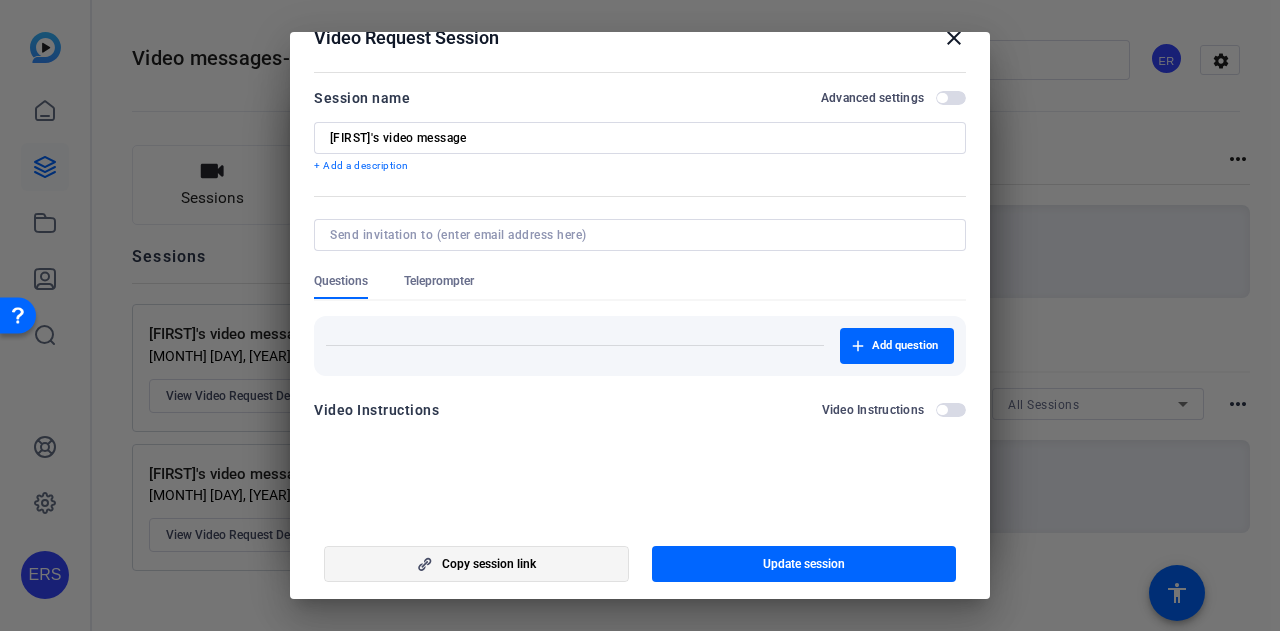 click on "Copy session link" at bounding box center [489, 564] 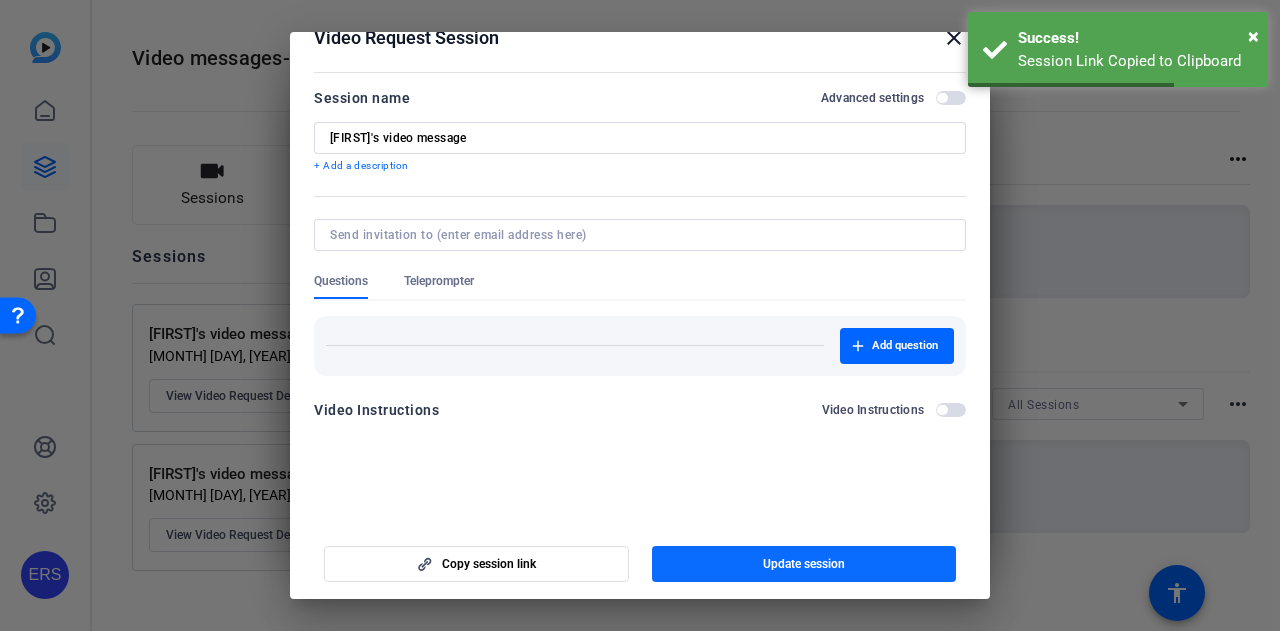 click on "Copy session link   Update session" at bounding box center (640, 556) 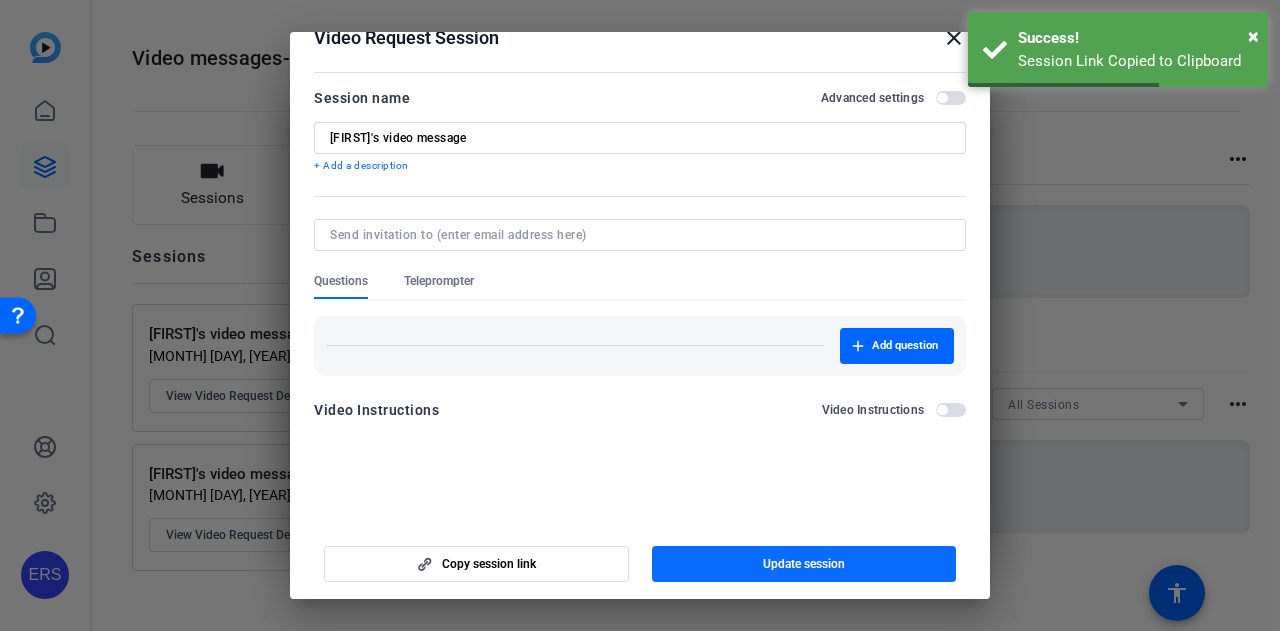 click at bounding box center [804, 564] 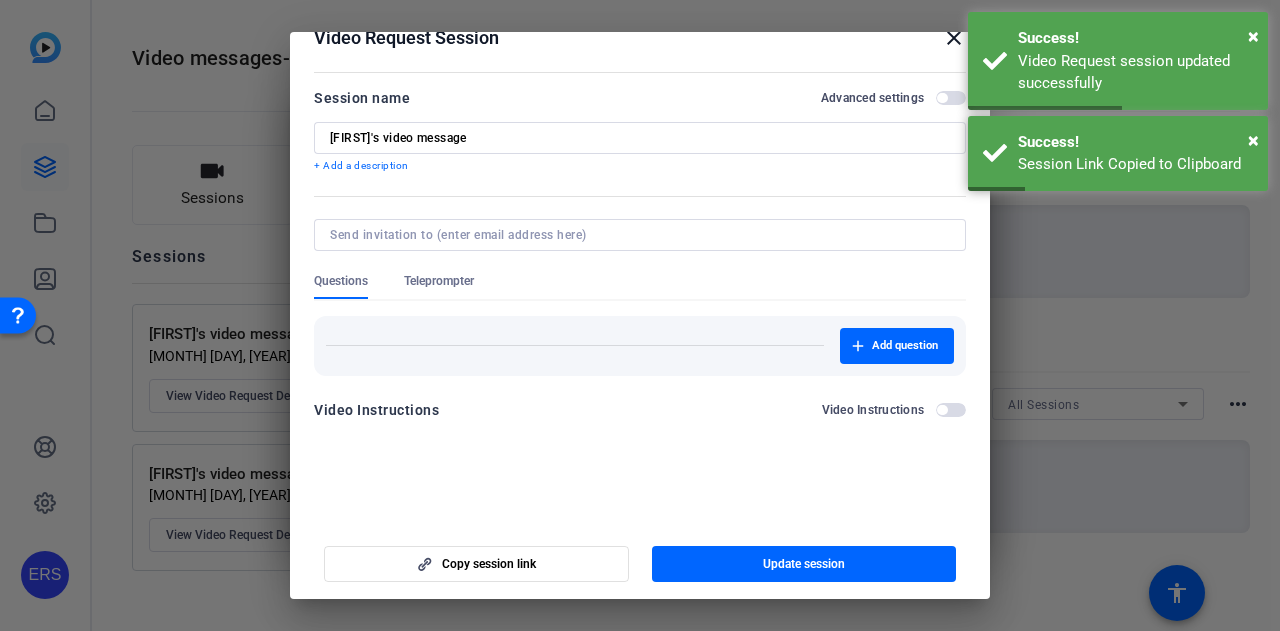 click on "close" at bounding box center [954, 38] 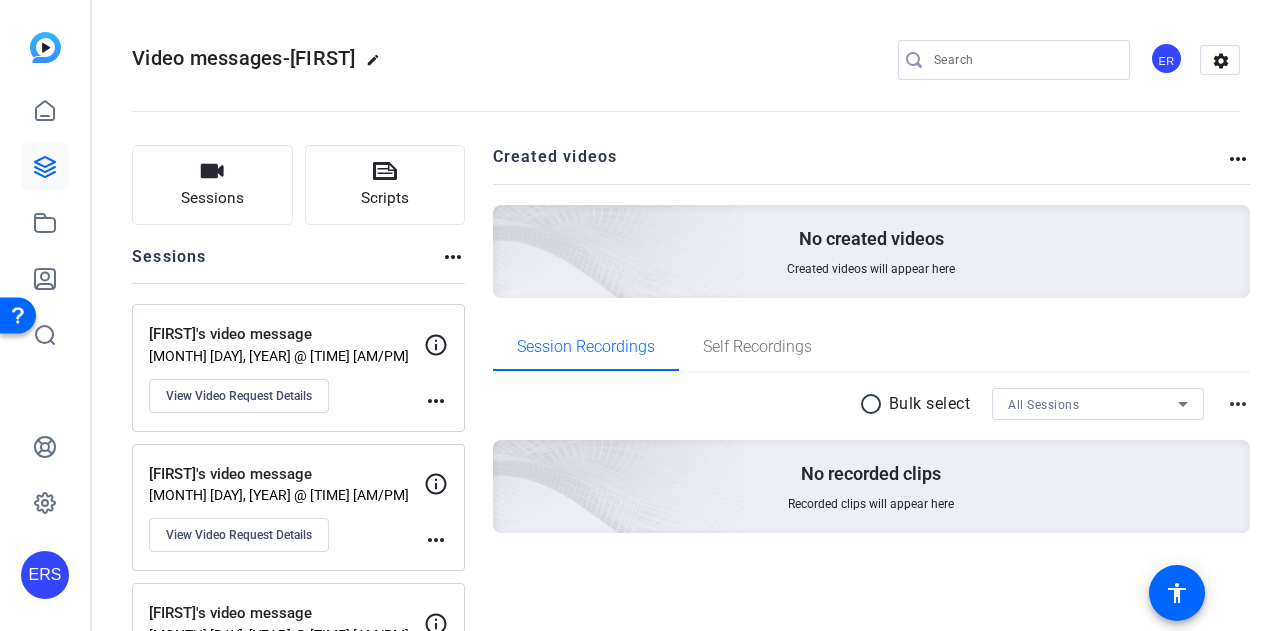 click on "[FIRST]'s video message" 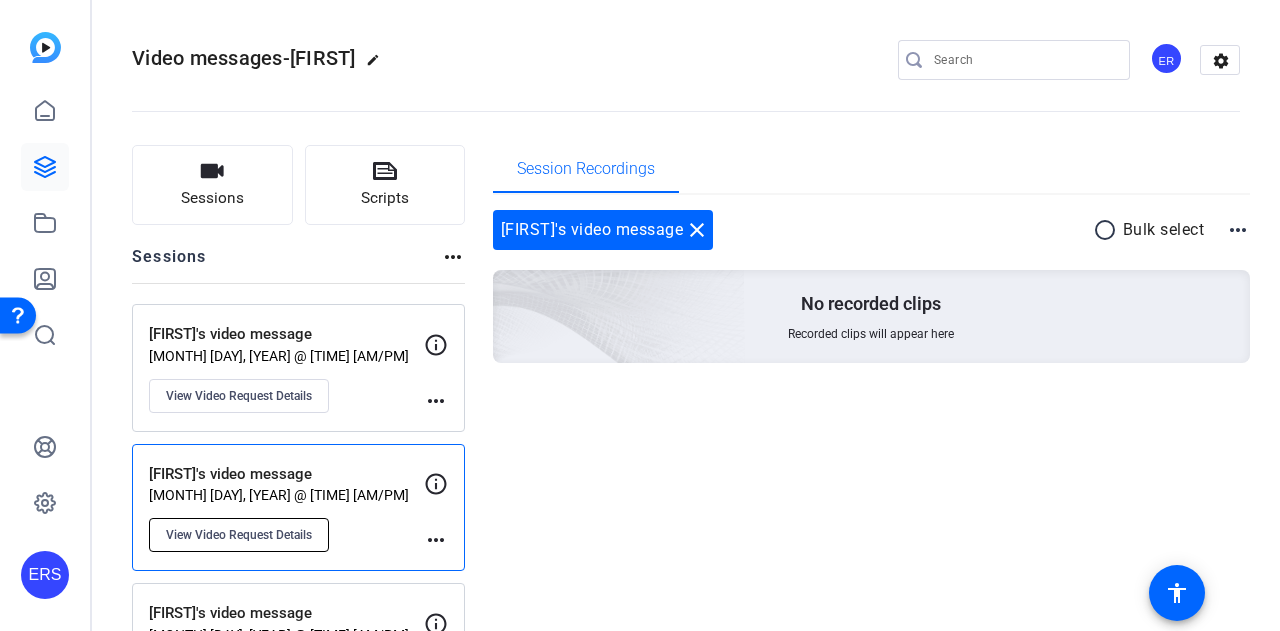 click on "View Video Request Details" 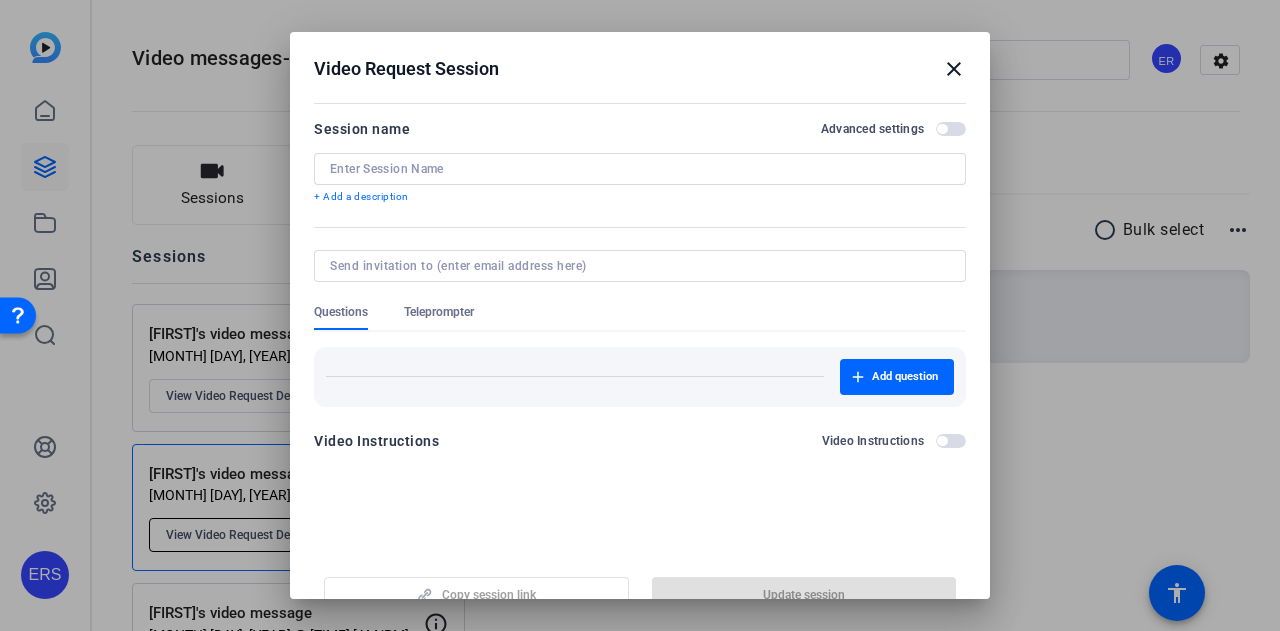 type on "[FIRST]'s video message" 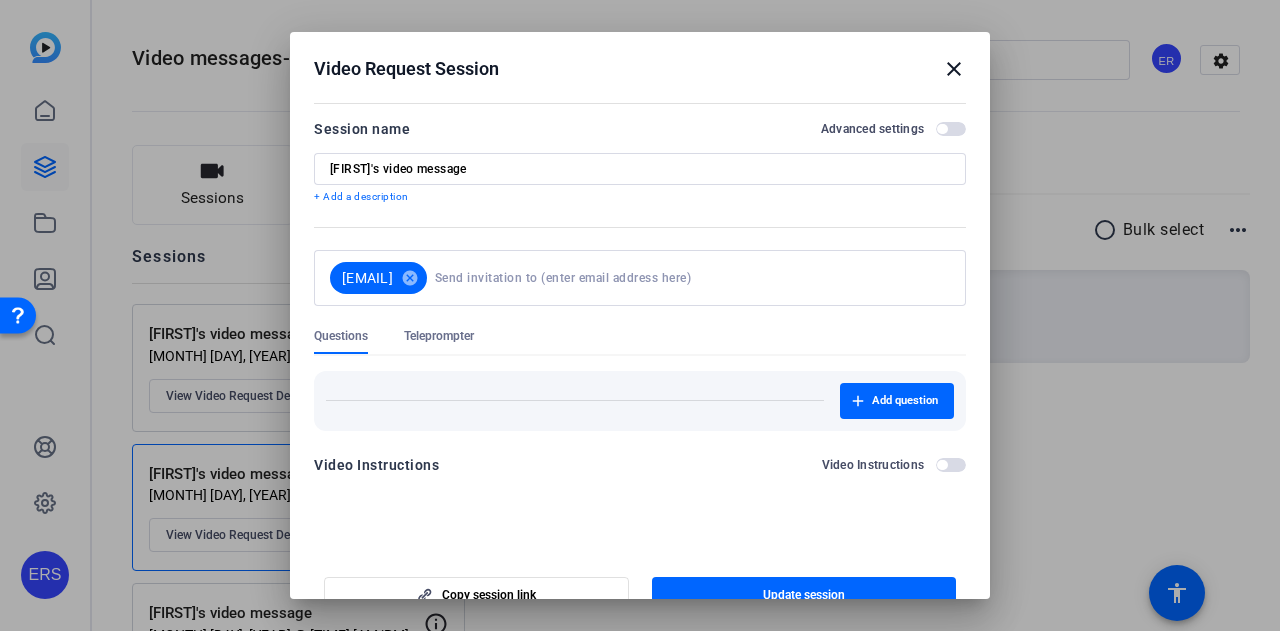 click on "close" at bounding box center (954, 69) 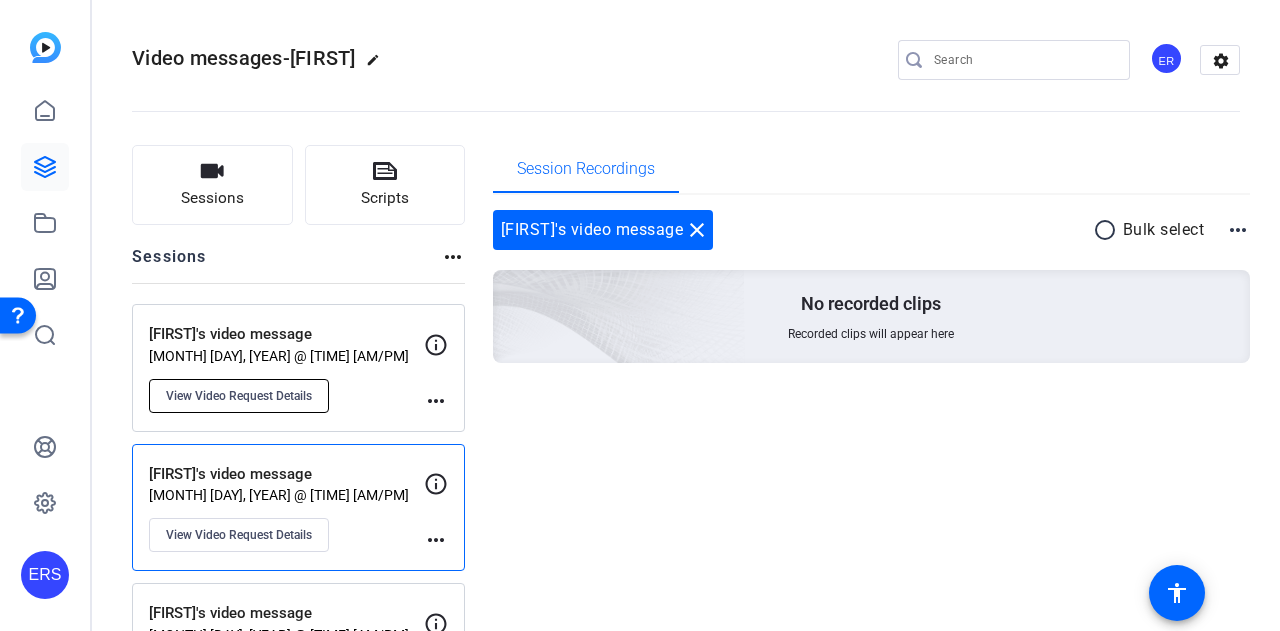 click on "View Video Request Details" 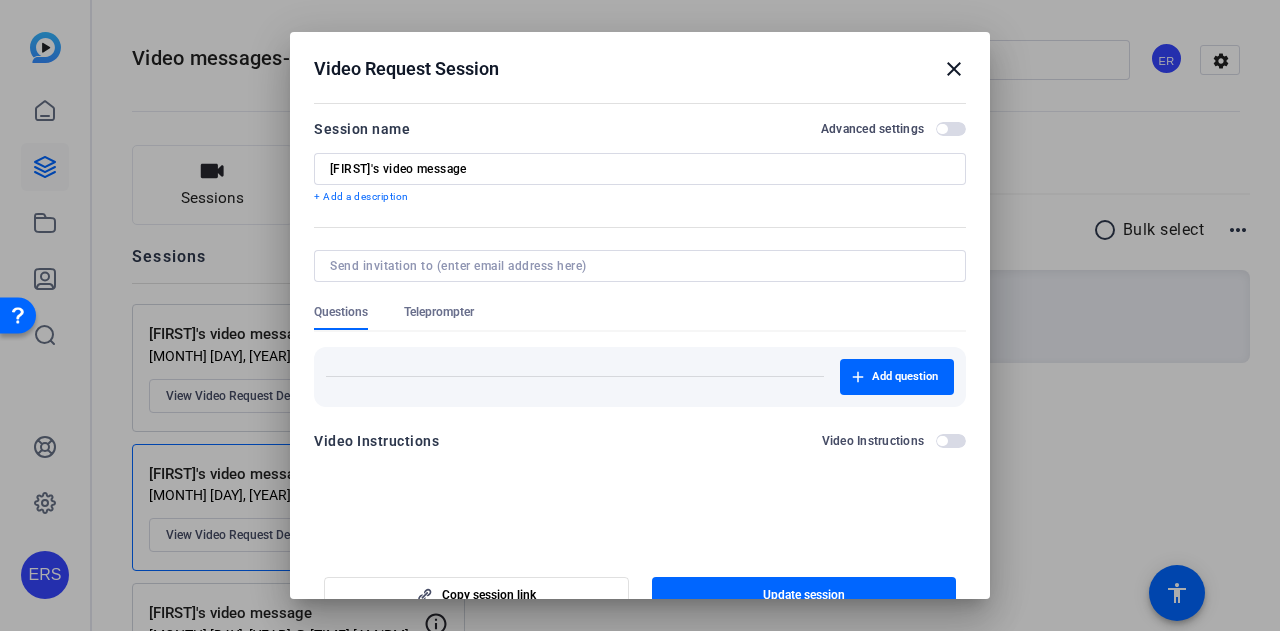 click at bounding box center [636, 266] 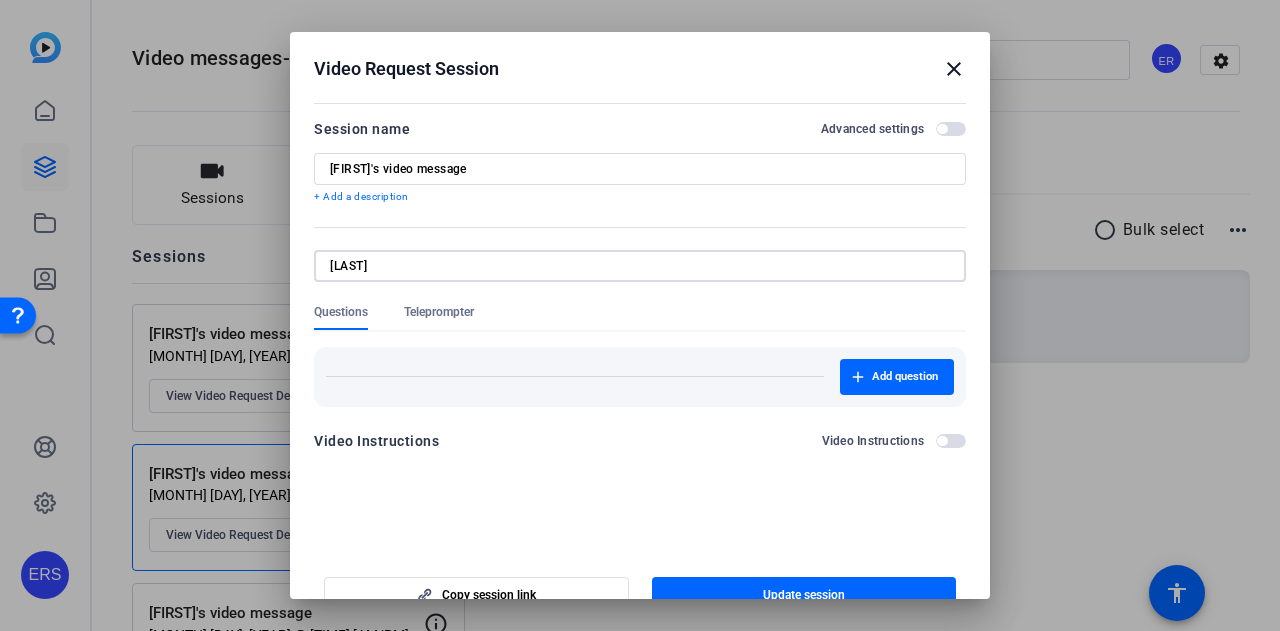 drag, startPoint x: 496, startPoint y: 261, endPoint x: 279, endPoint y: 259, distance: 217.00922 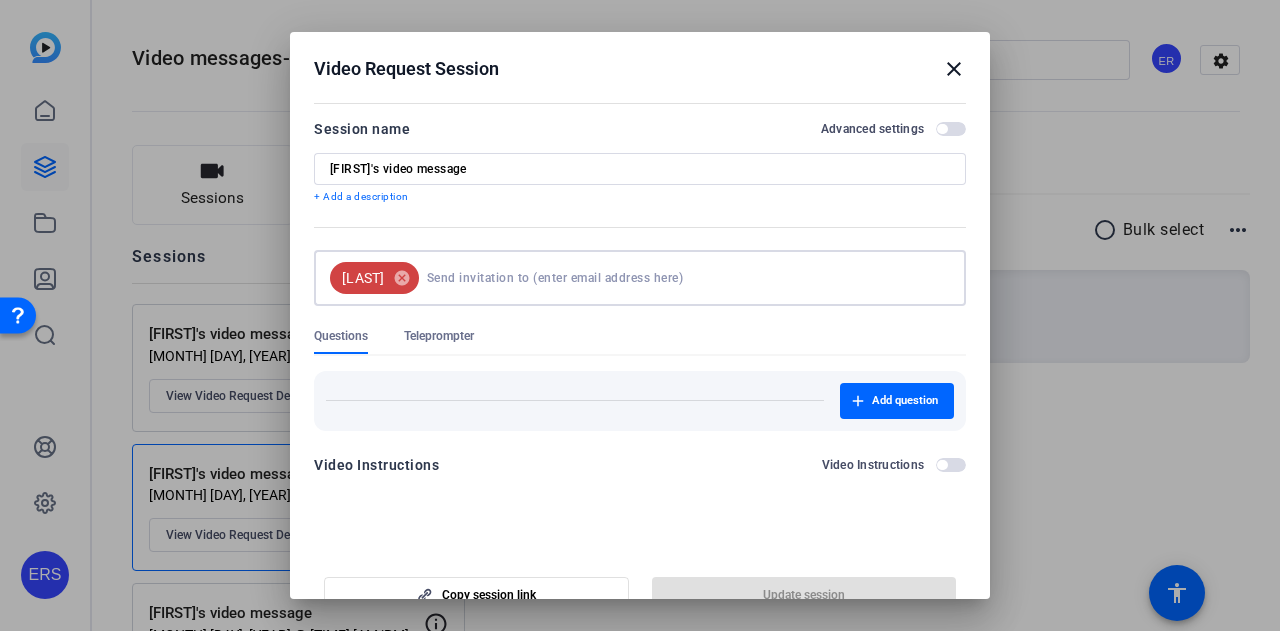 paste on "[LAST], [FIRST] [INITIAL] <[EMAIL]>" 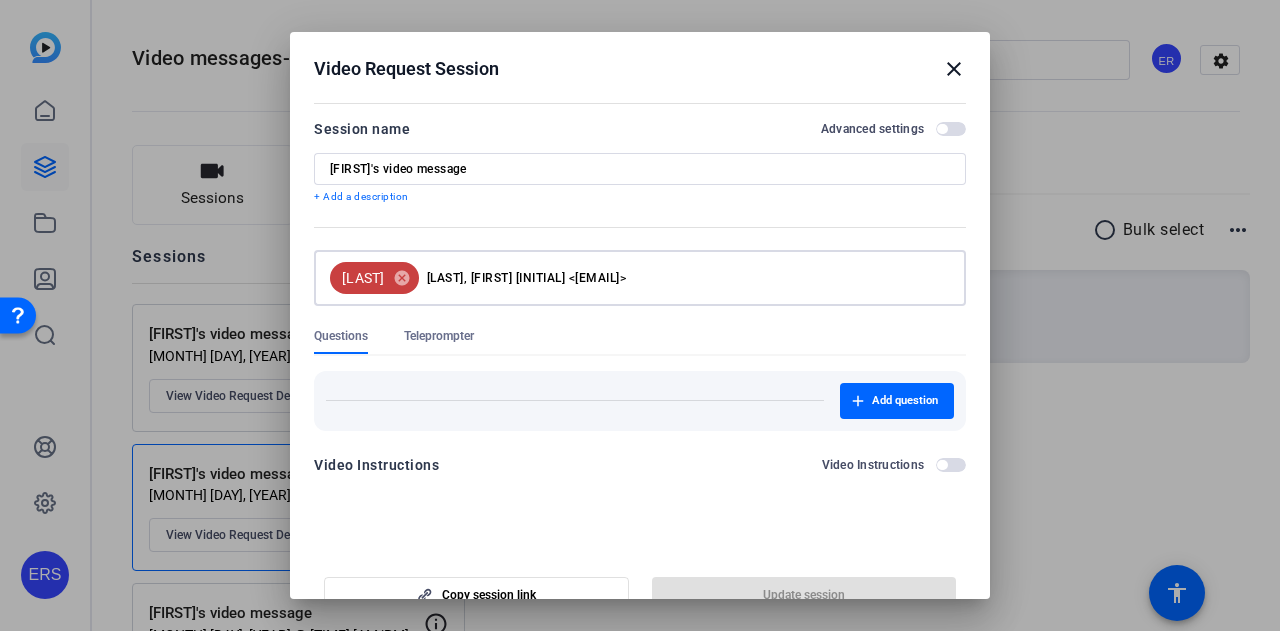 drag, startPoint x: 520, startPoint y: 279, endPoint x: 412, endPoint y: 274, distance: 108.11568 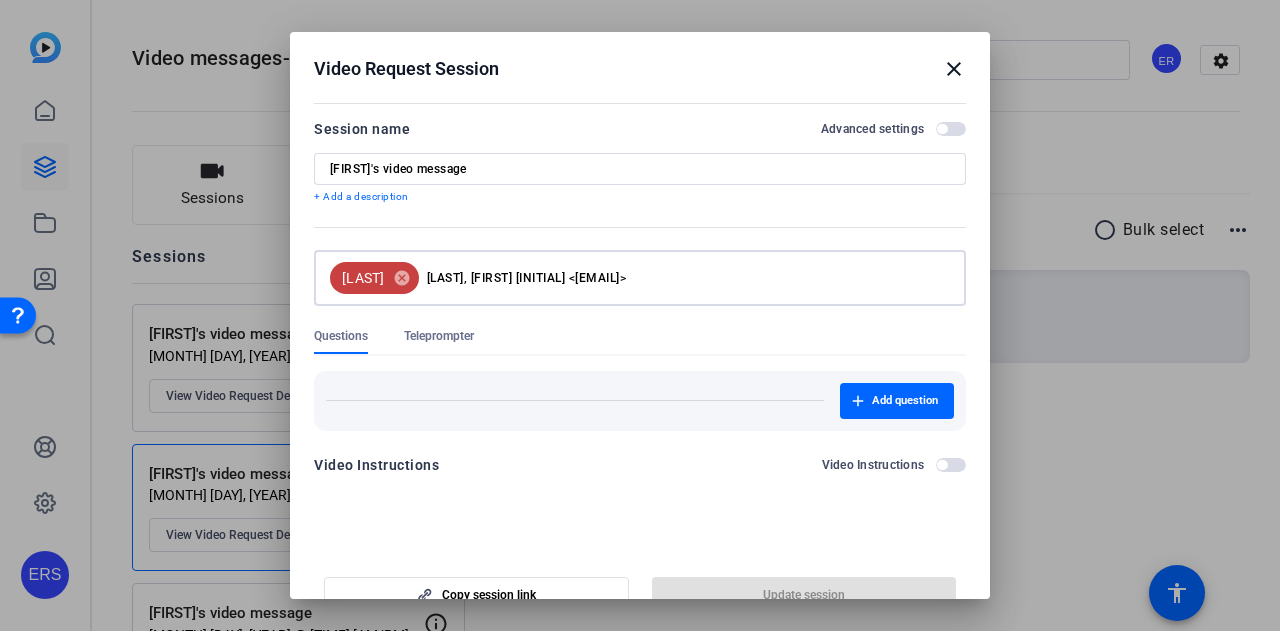 click on "[LAST], [FIRST] [INITIAL] <[EMAIL]>" at bounding box center [632, 278] 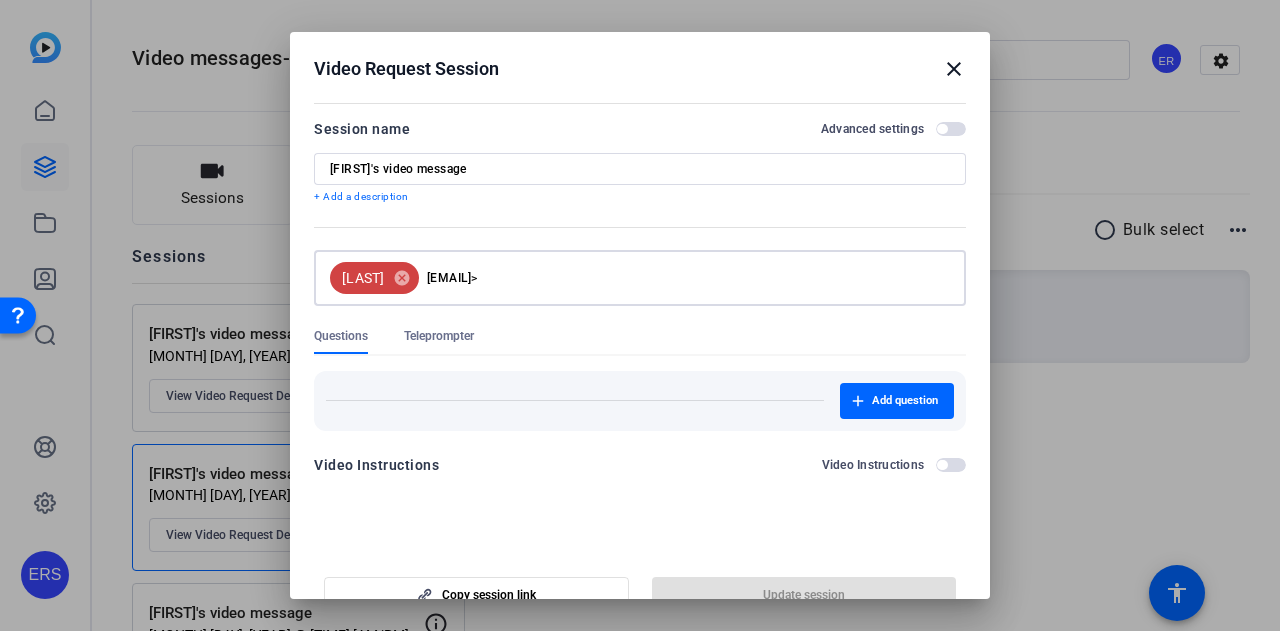 click on "[EMAIL]>" at bounding box center (685, 278) 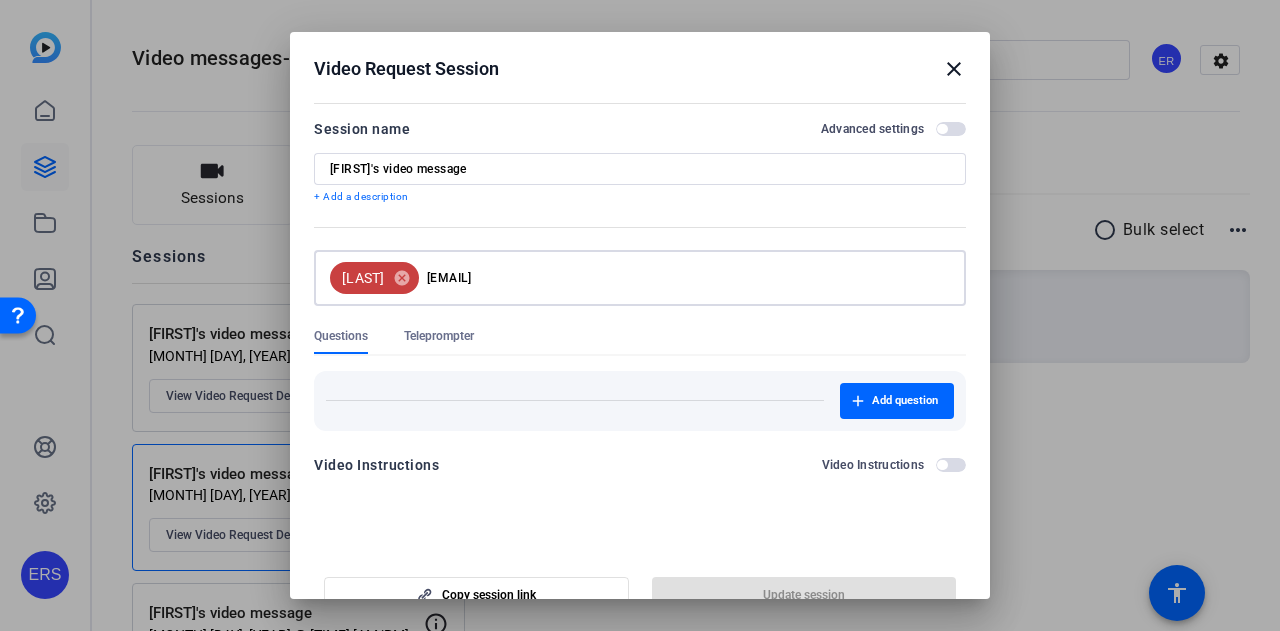 type on "[EMAIL]" 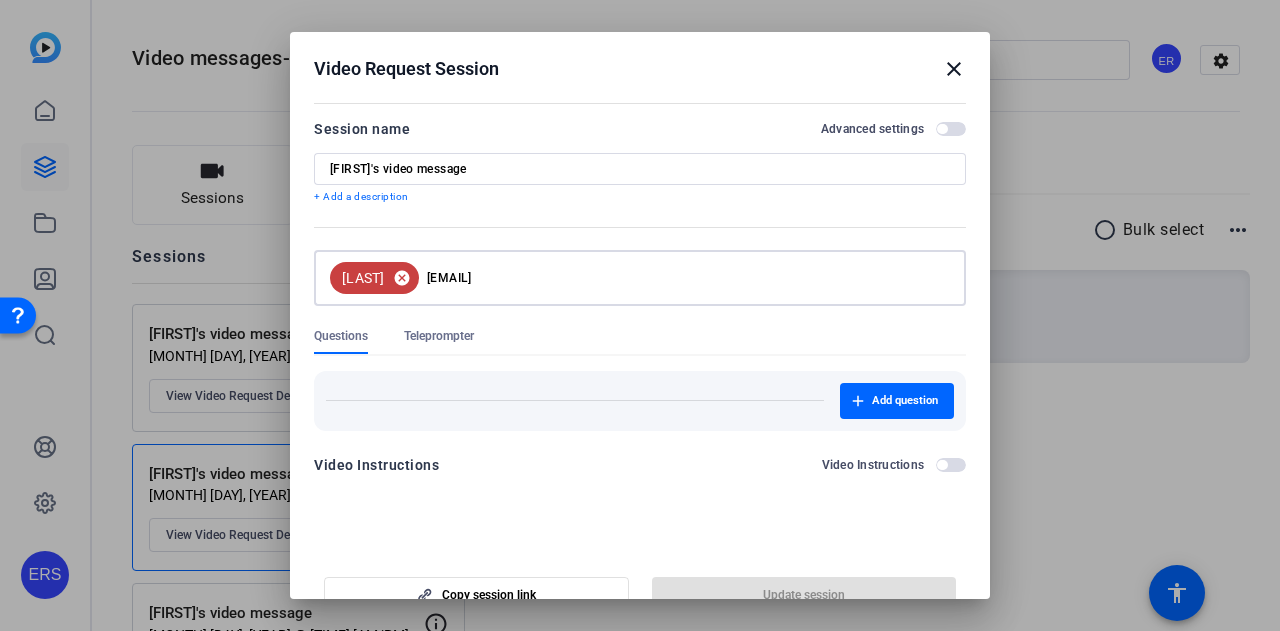 type 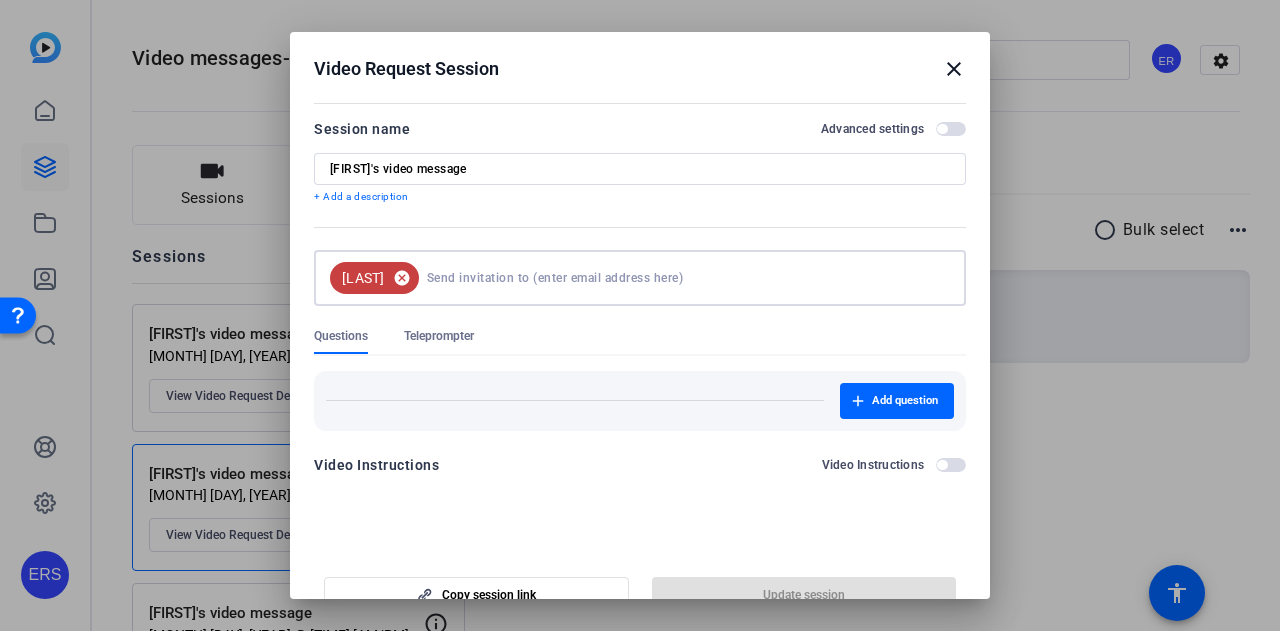click on "cancel" at bounding box center (402, 278) 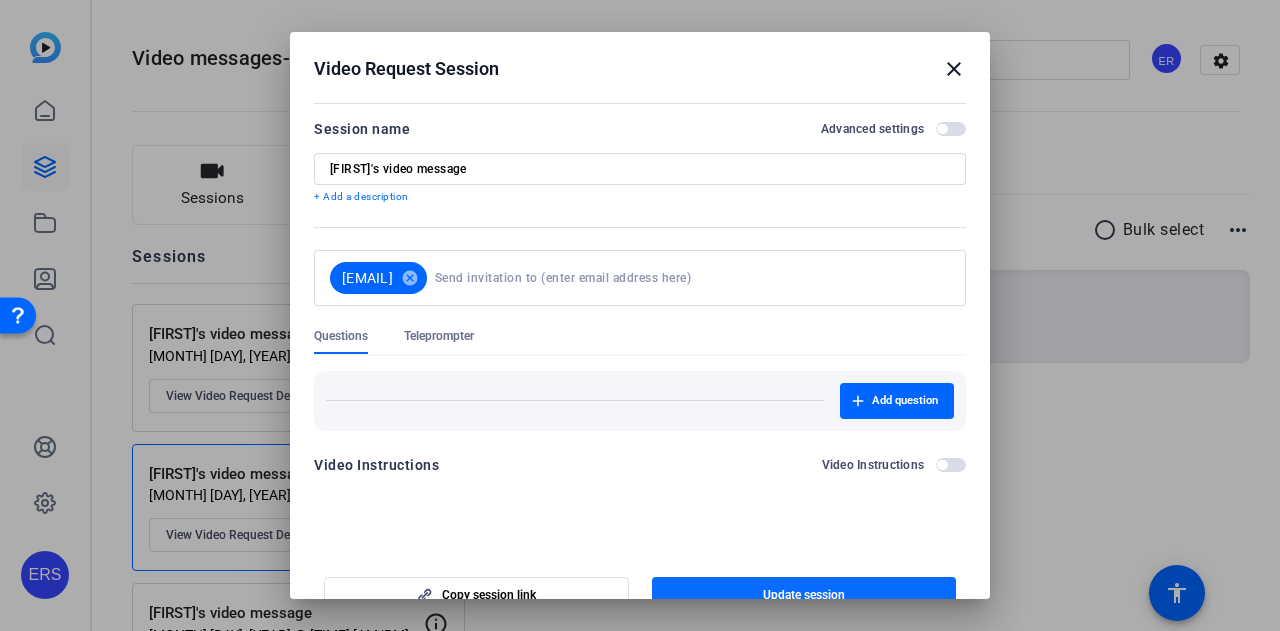 scroll, scrollTop: 31, scrollLeft: 0, axis: vertical 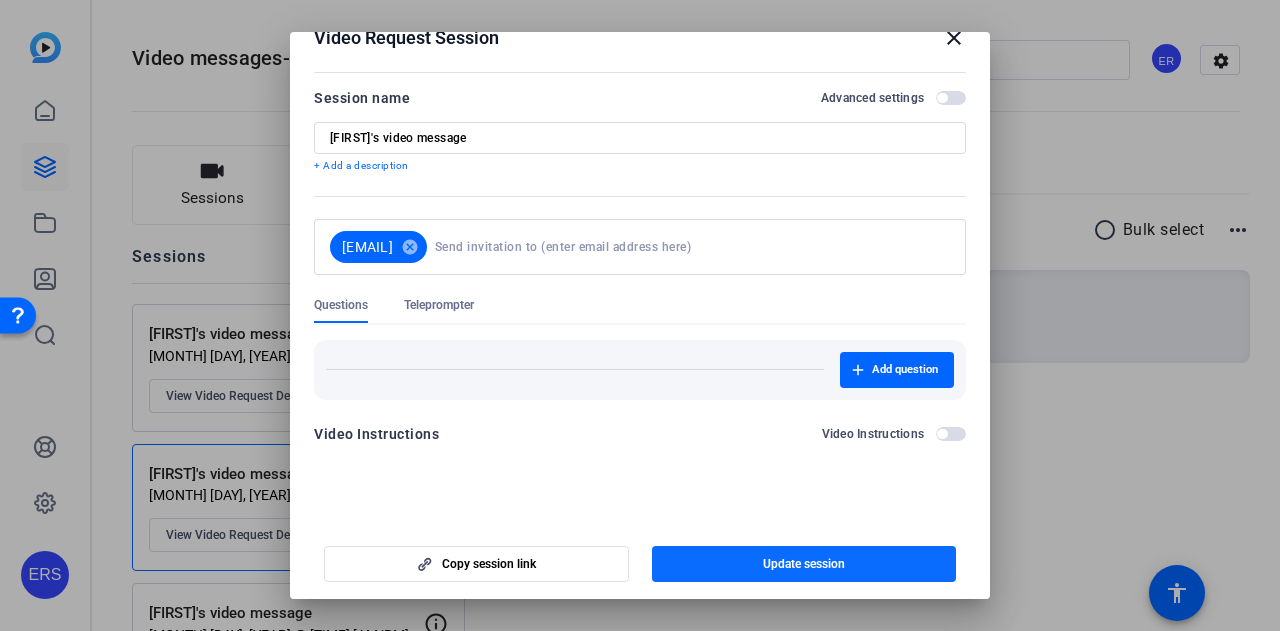click on "Update session" at bounding box center (804, 564) 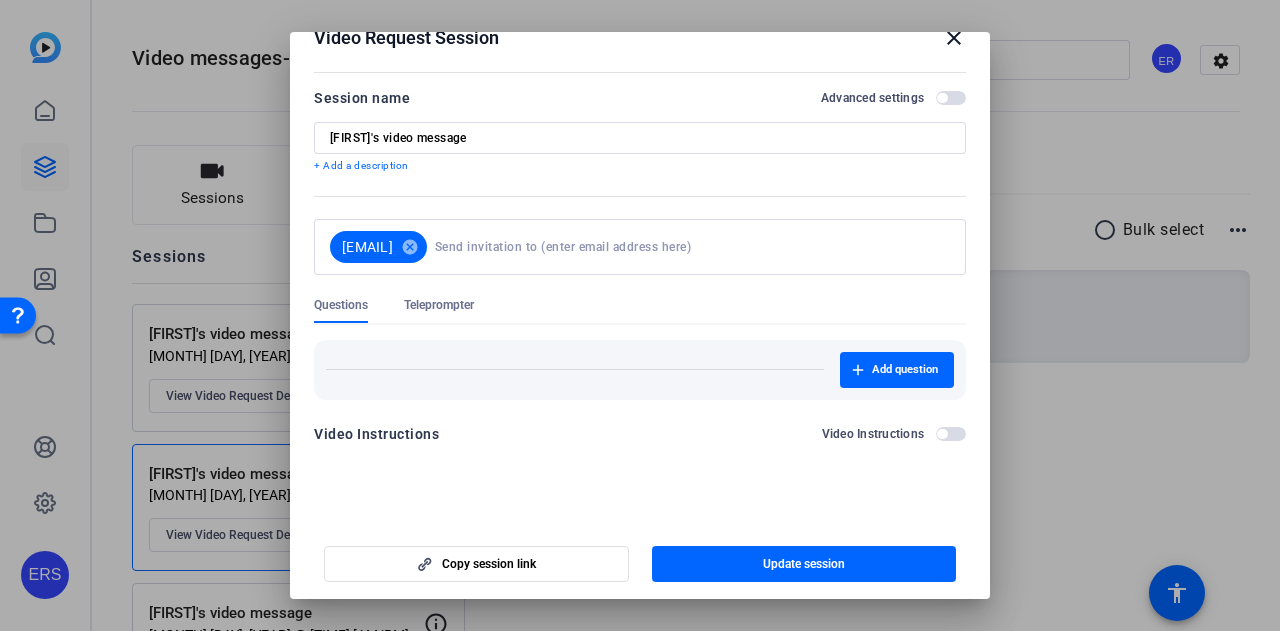 click on "close" at bounding box center [954, 38] 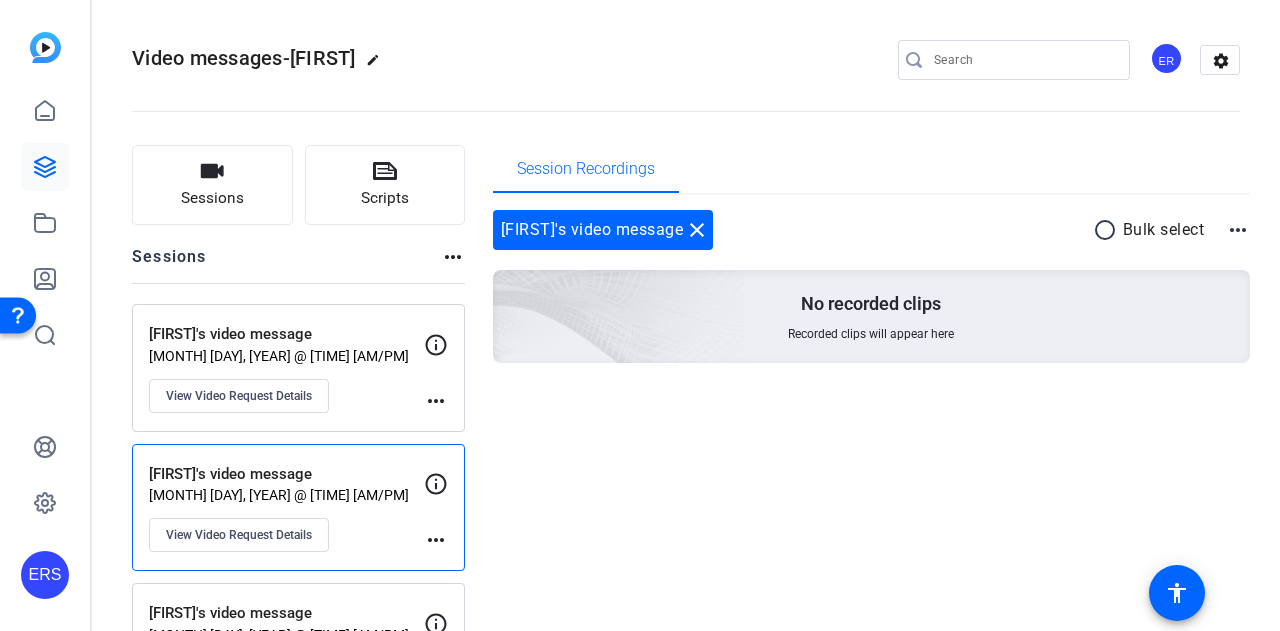 click on "more_horiz" 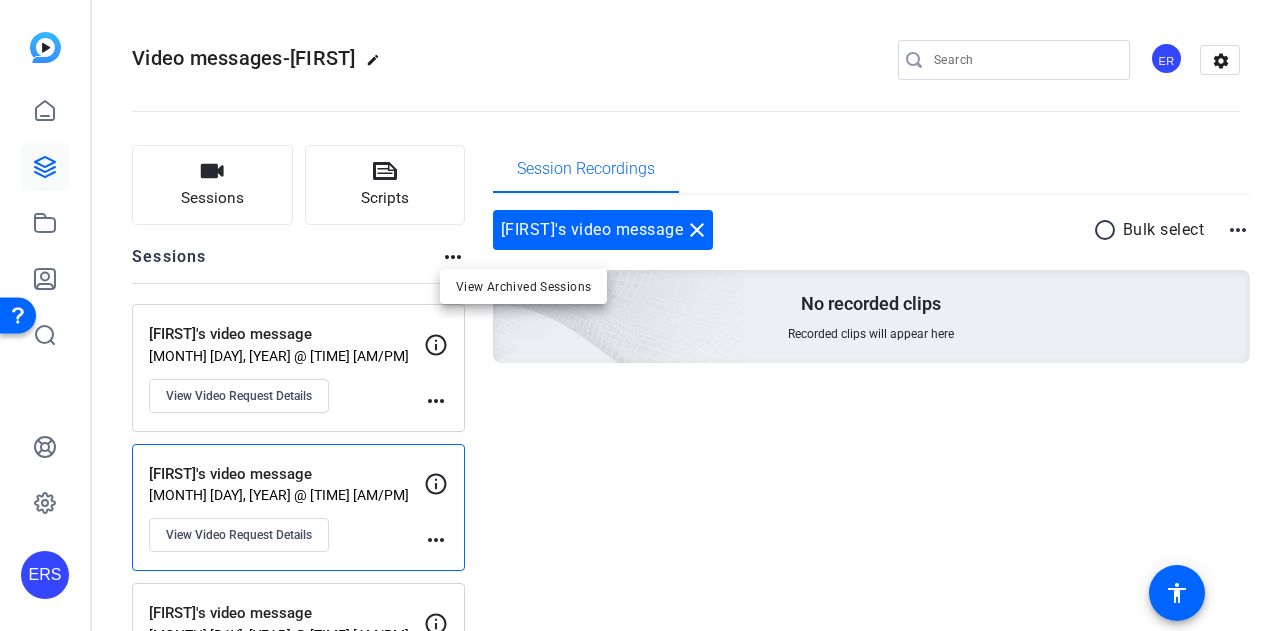 click at bounding box center [640, 315] 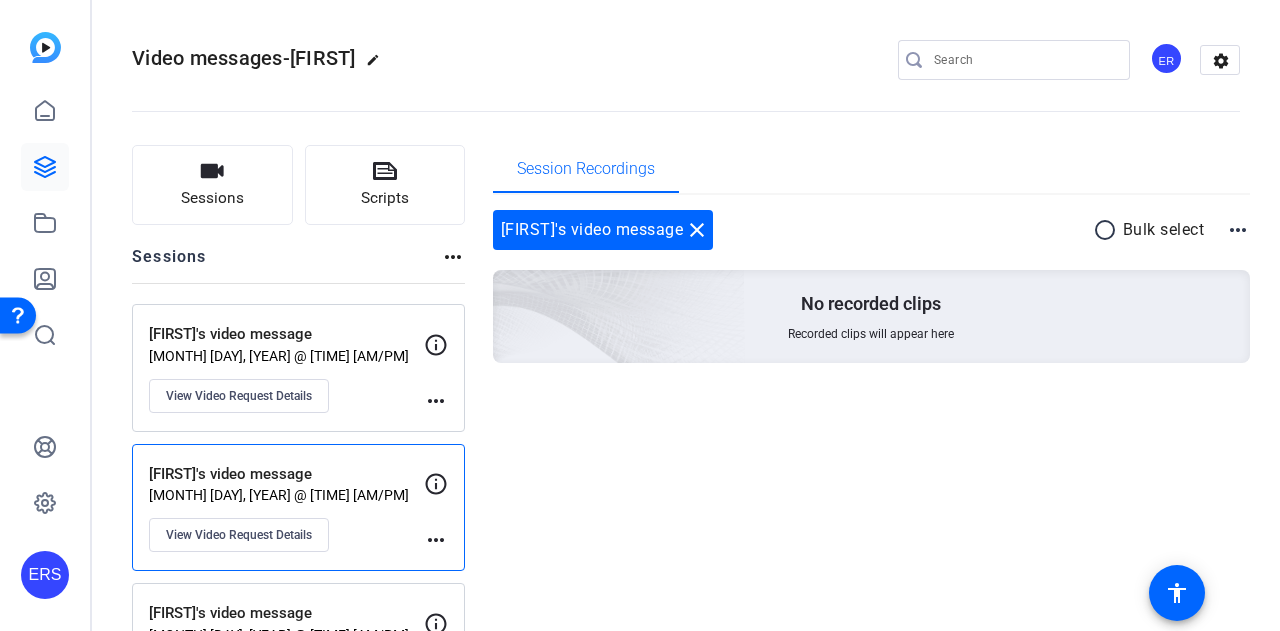 click on "Sessions" 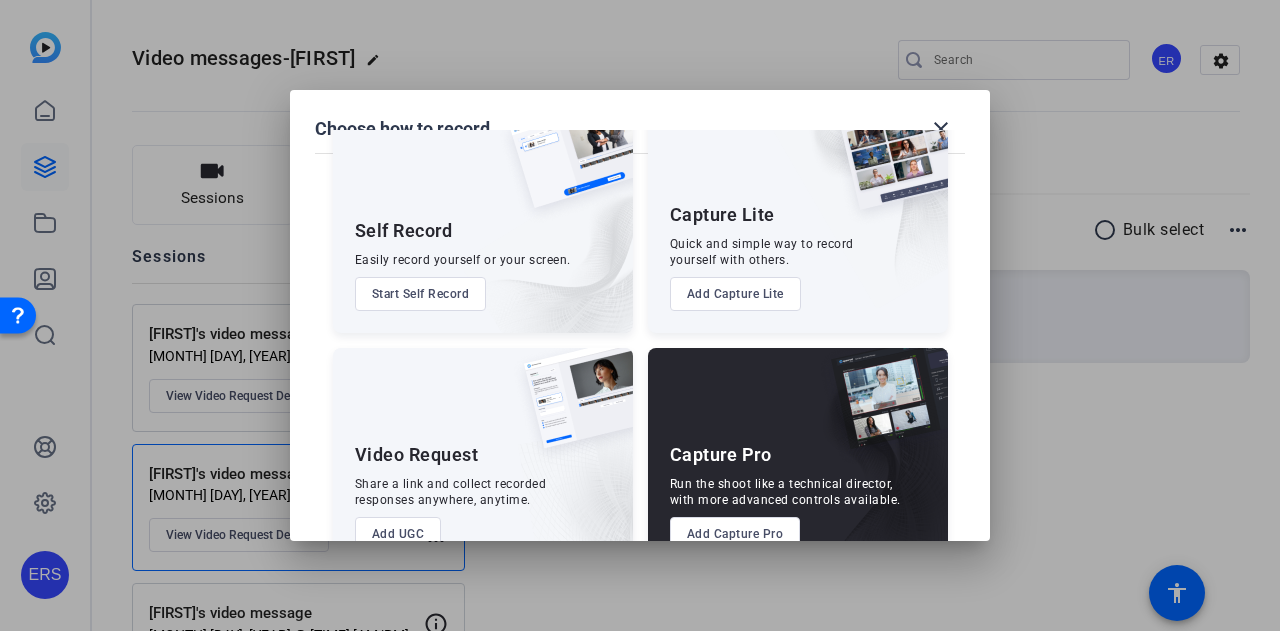scroll, scrollTop: 114, scrollLeft: 0, axis: vertical 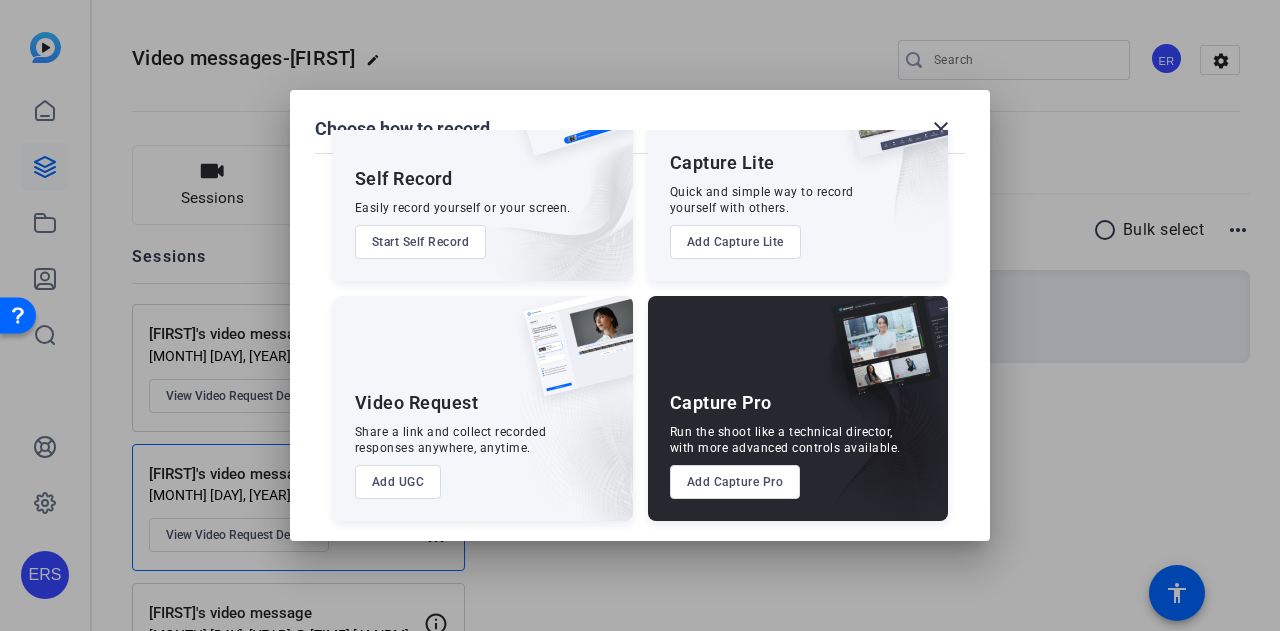 click on "Add UGC" at bounding box center [398, 482] 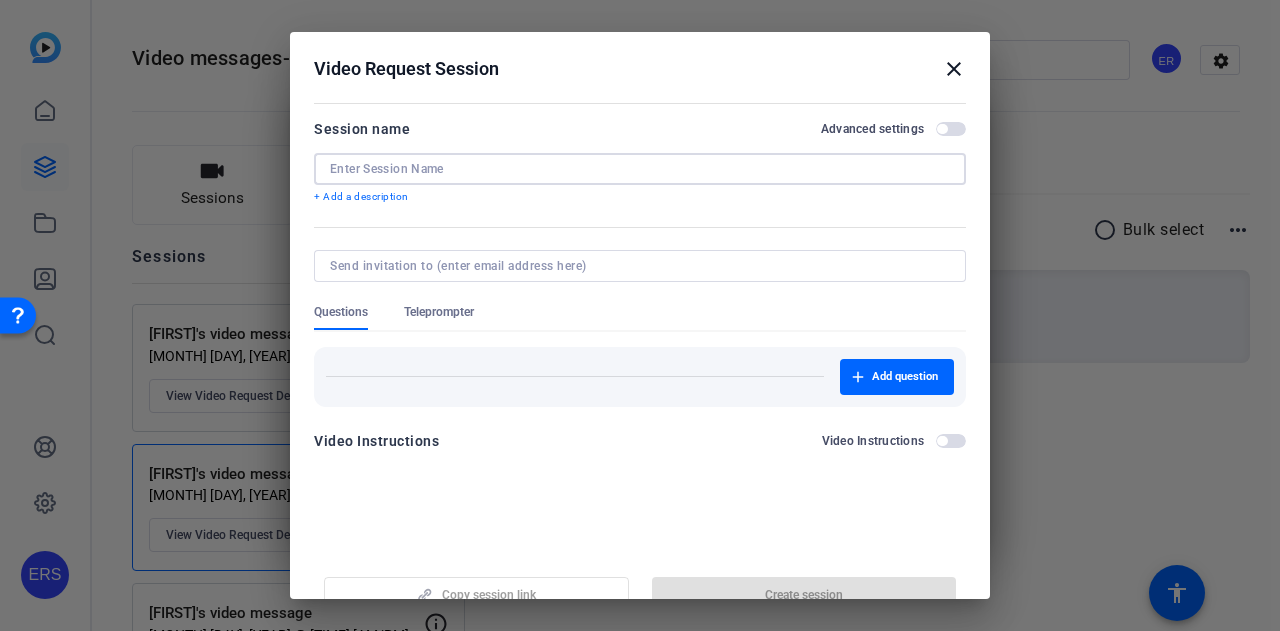 click at bounding box center [640, 169] 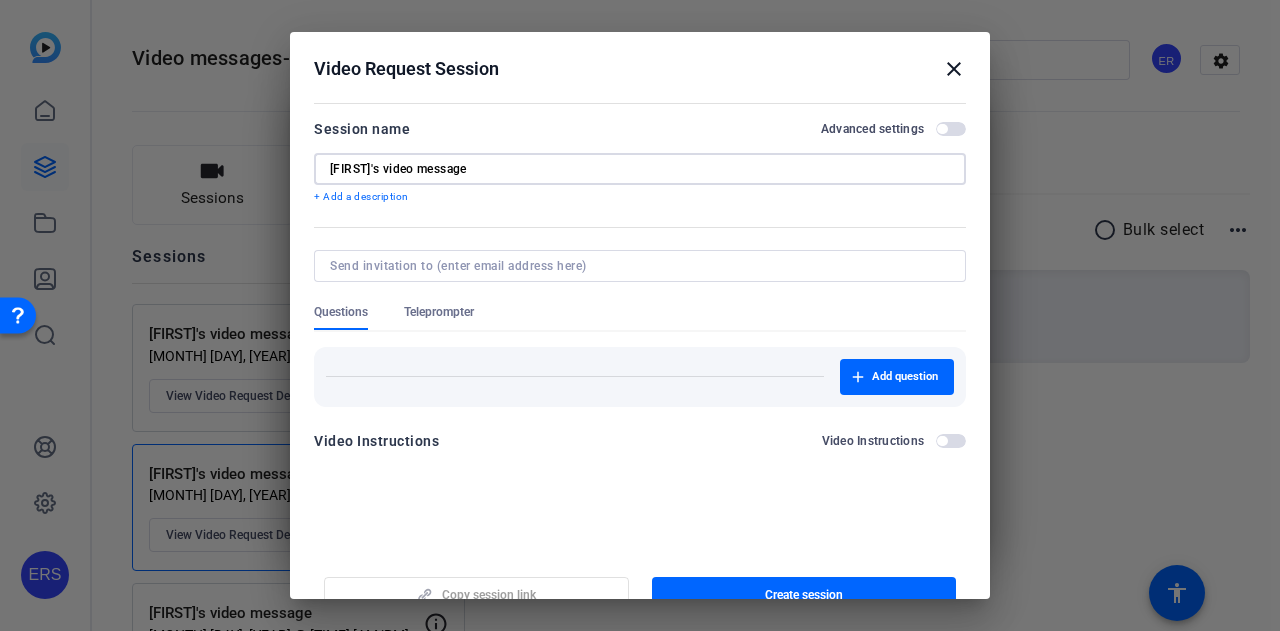 type on "[FIRST]'s video message" 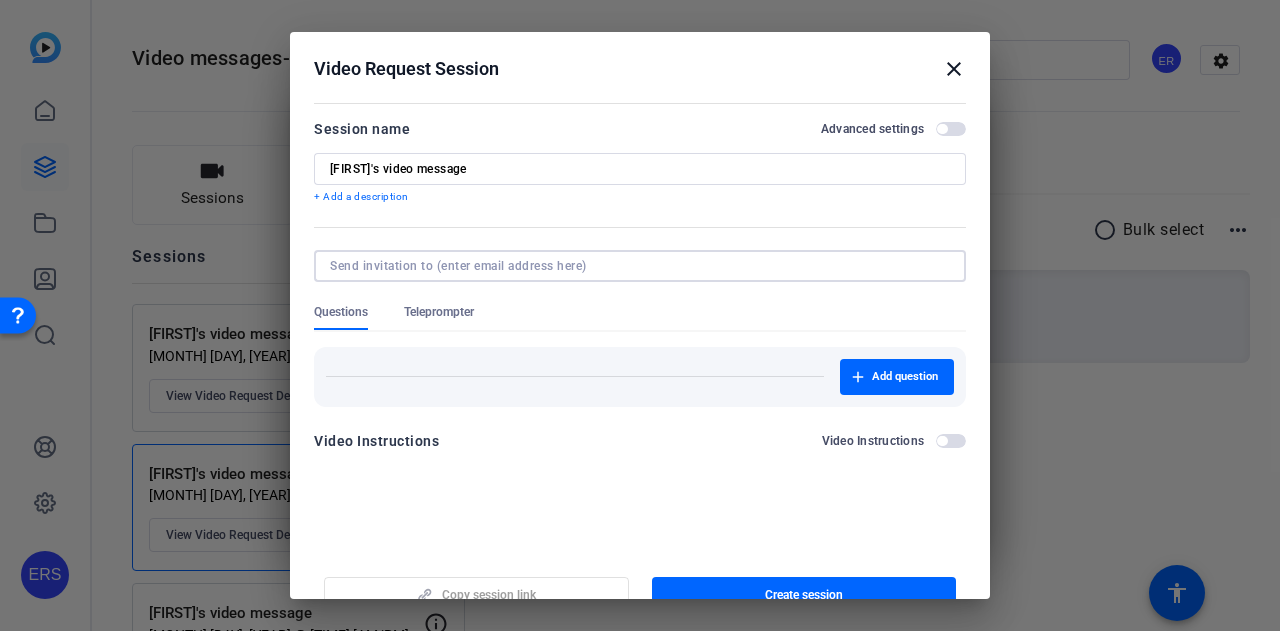 paste on "https://capture.openreel.com/ugc-subject/ad72102584e796f9193d90bc1963320a9d7b54e6" 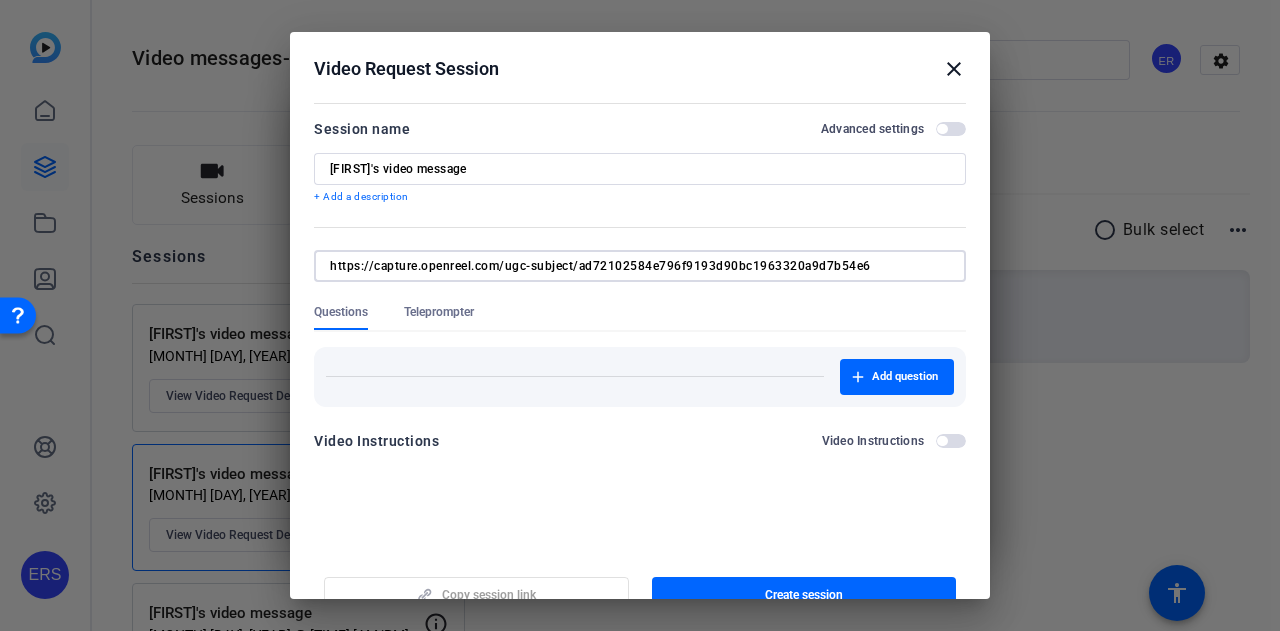 drag, startPoint x: 889, startPoint y: 265, endPoint x: 188, endPoint y: 250, distance: 701.16046 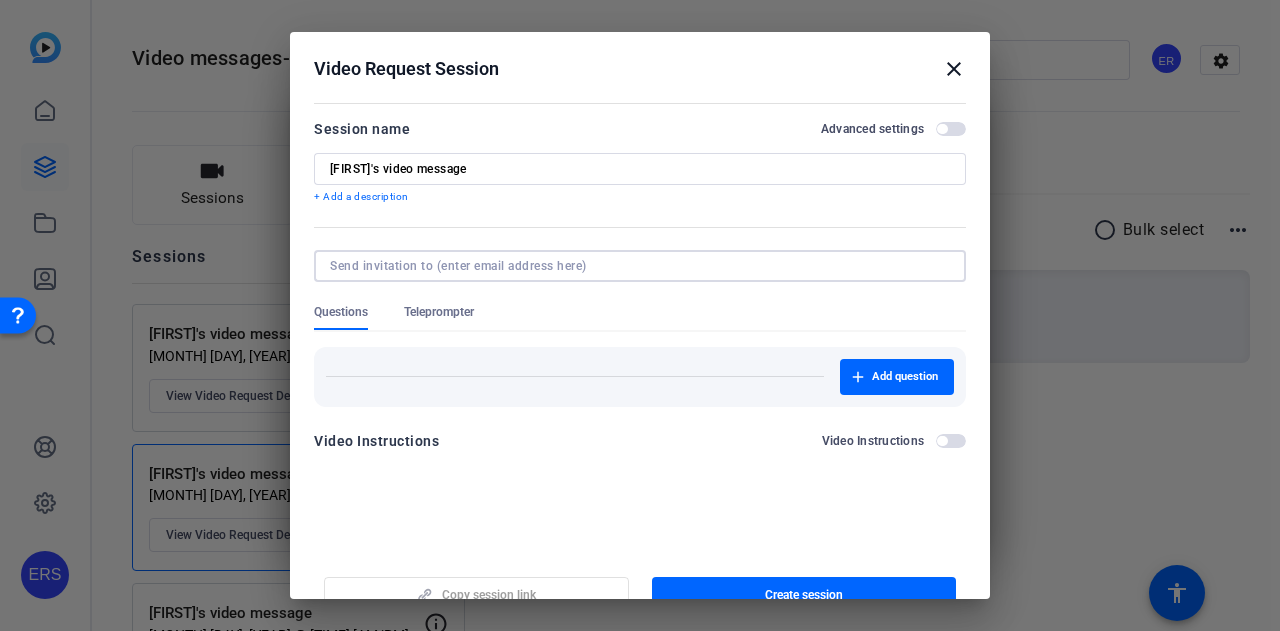 paste on "[EMAIL]" 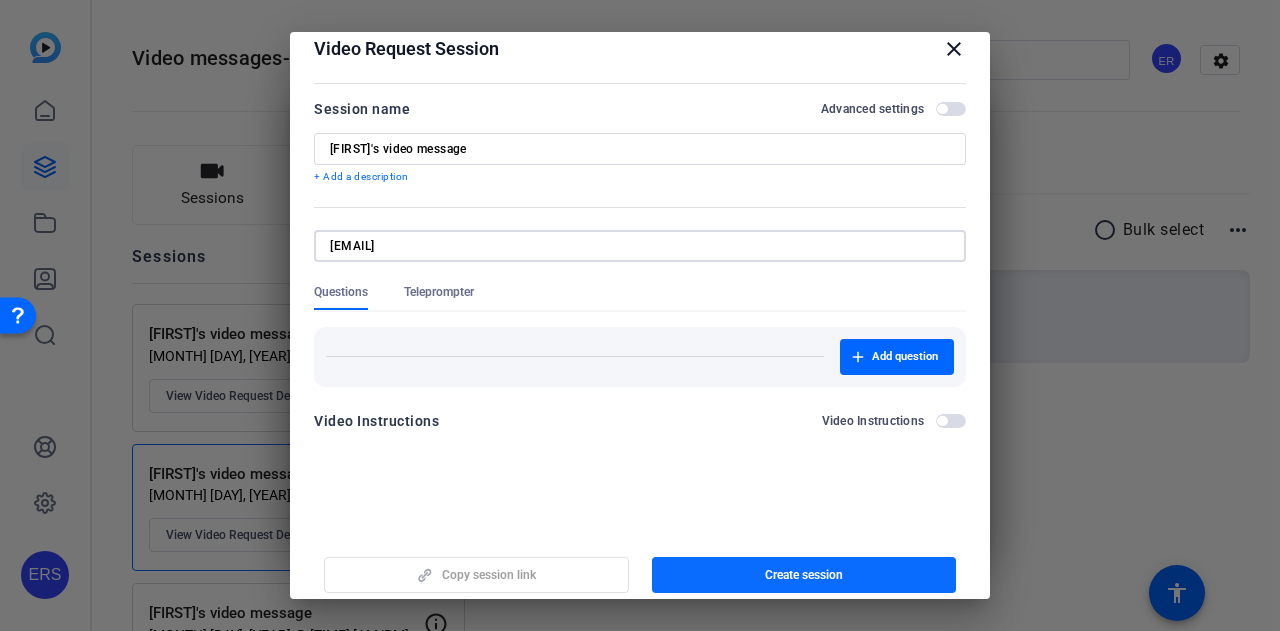 scroll, scrollTop: 31, scrollLeft: 0, axis: vertical 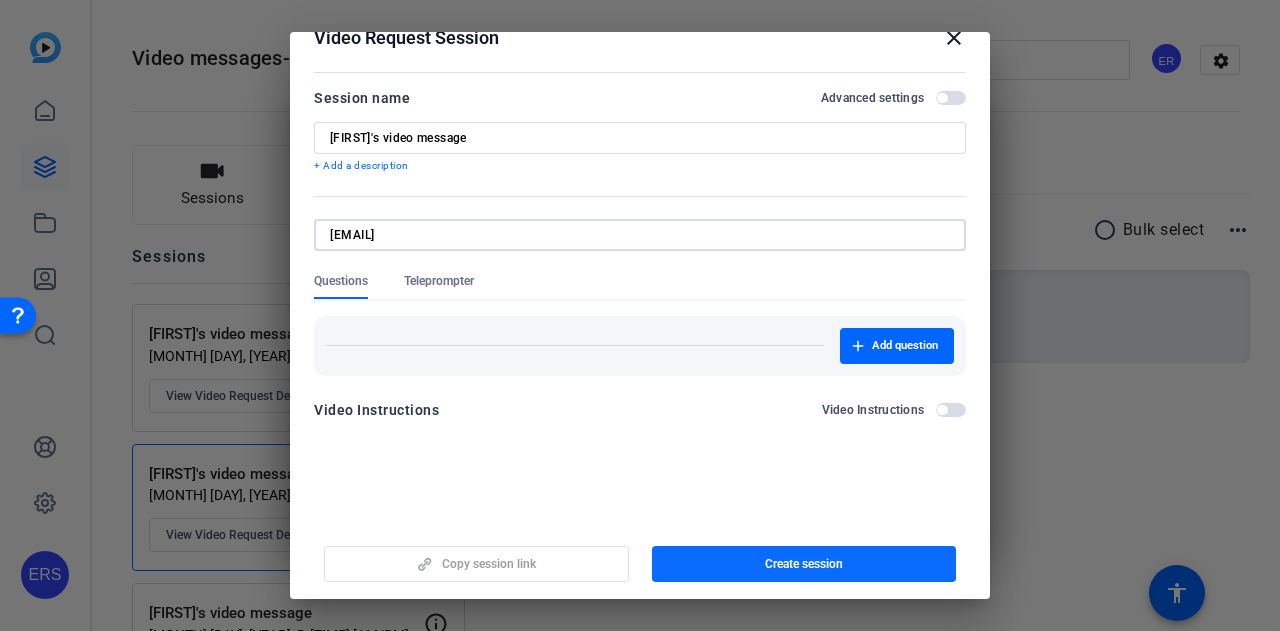 type on "[EMAIL]" 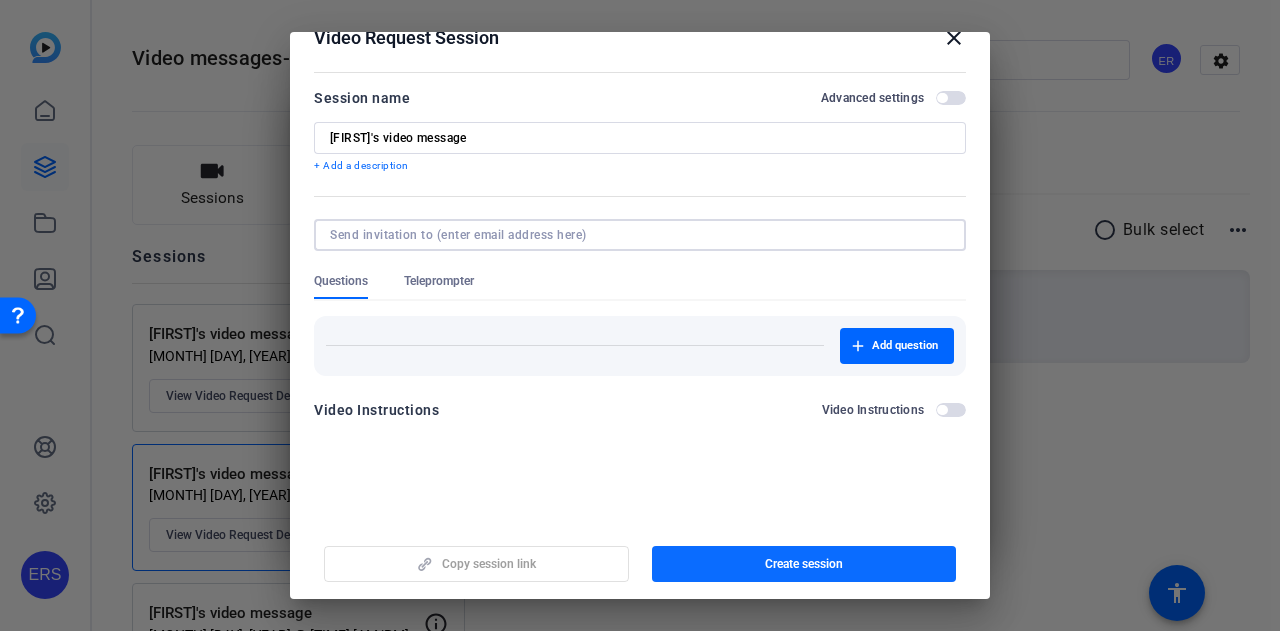 click on "Create session" at bounding box center (804, 564) 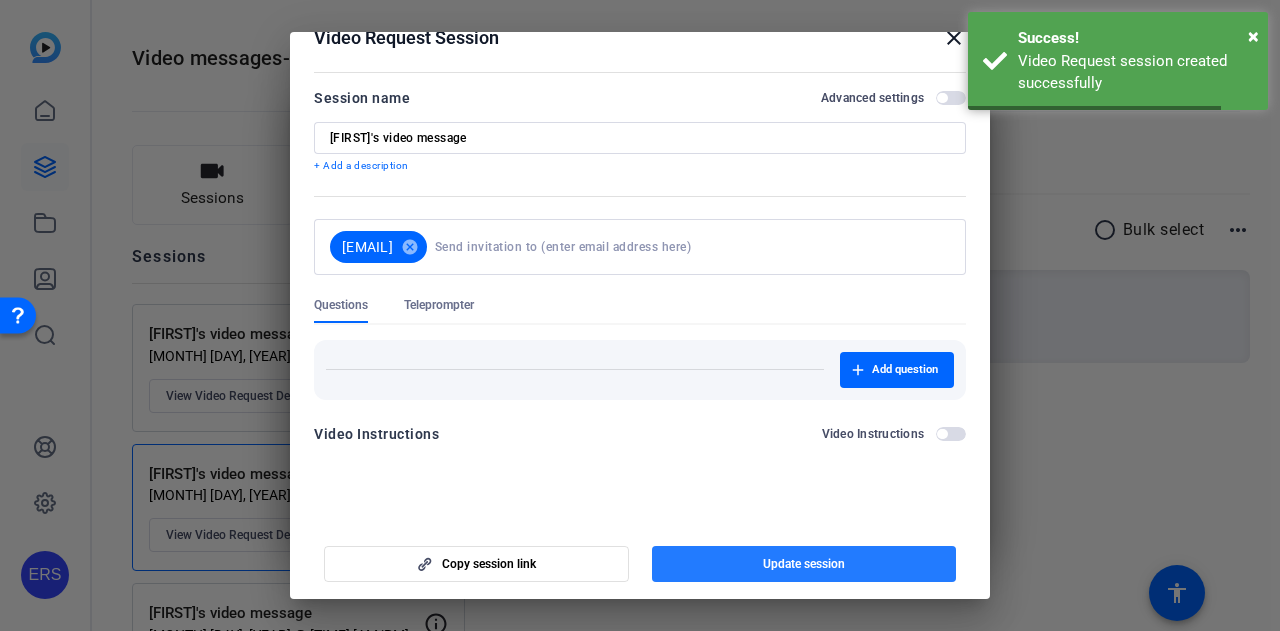 click at bounding box center (804, 564) 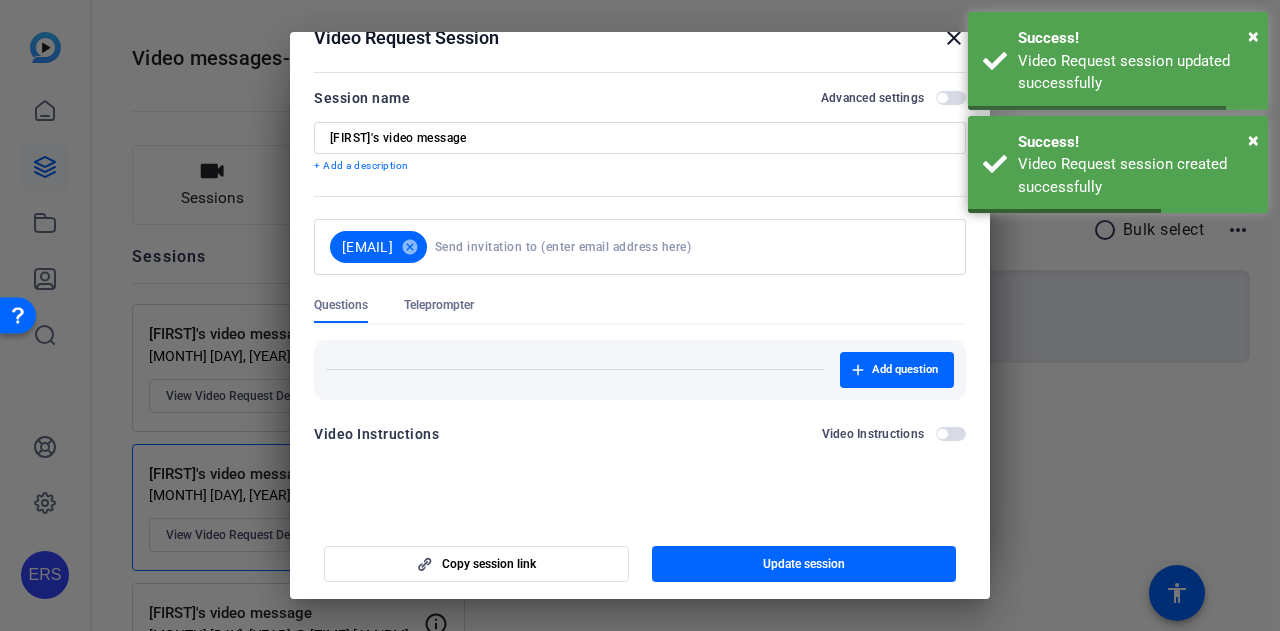 click on "close" at bounding box center (954, 38) 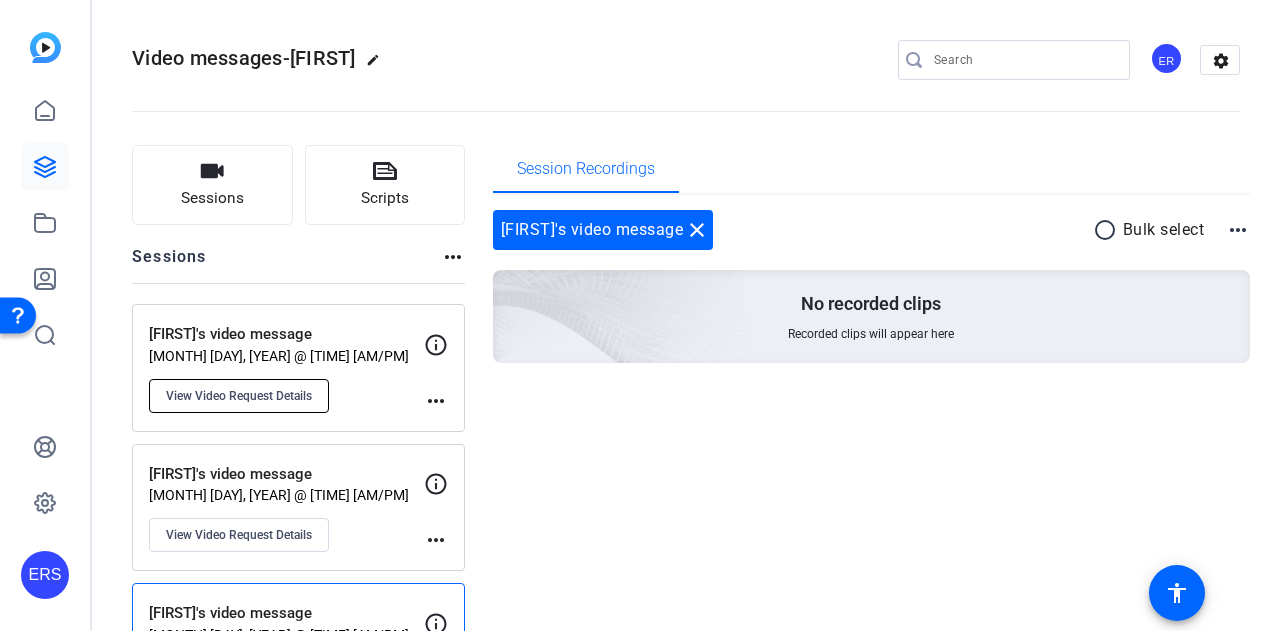 click on "View Video Request Details" 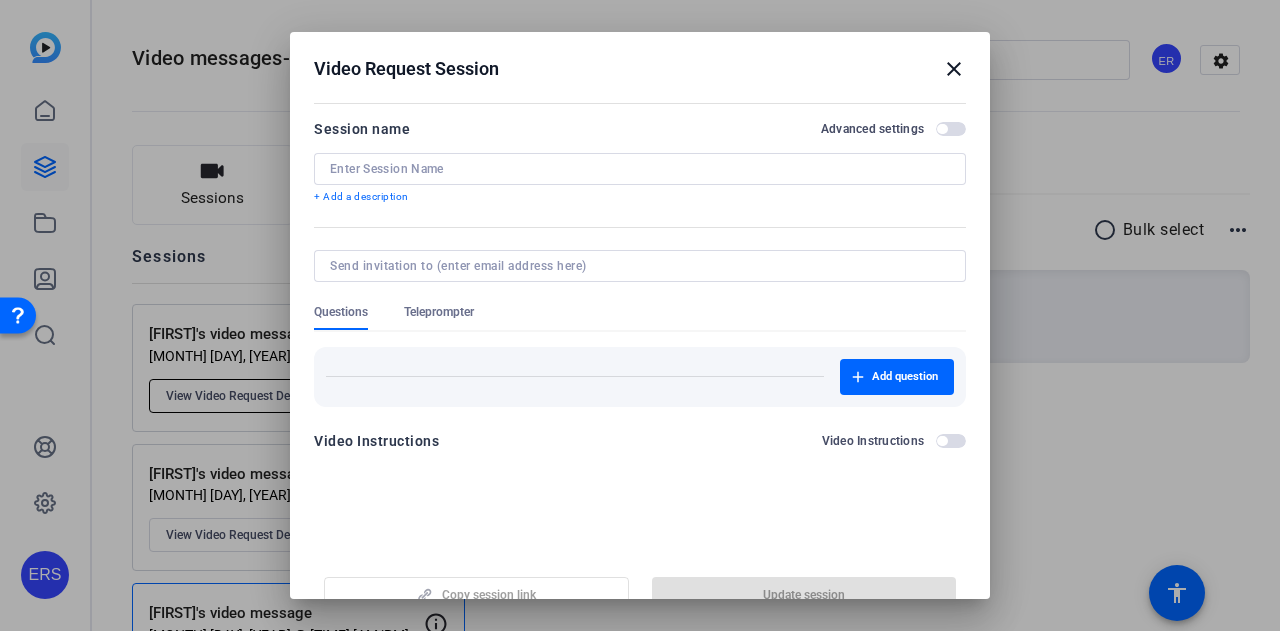 type on "[FIRST]'s video message" 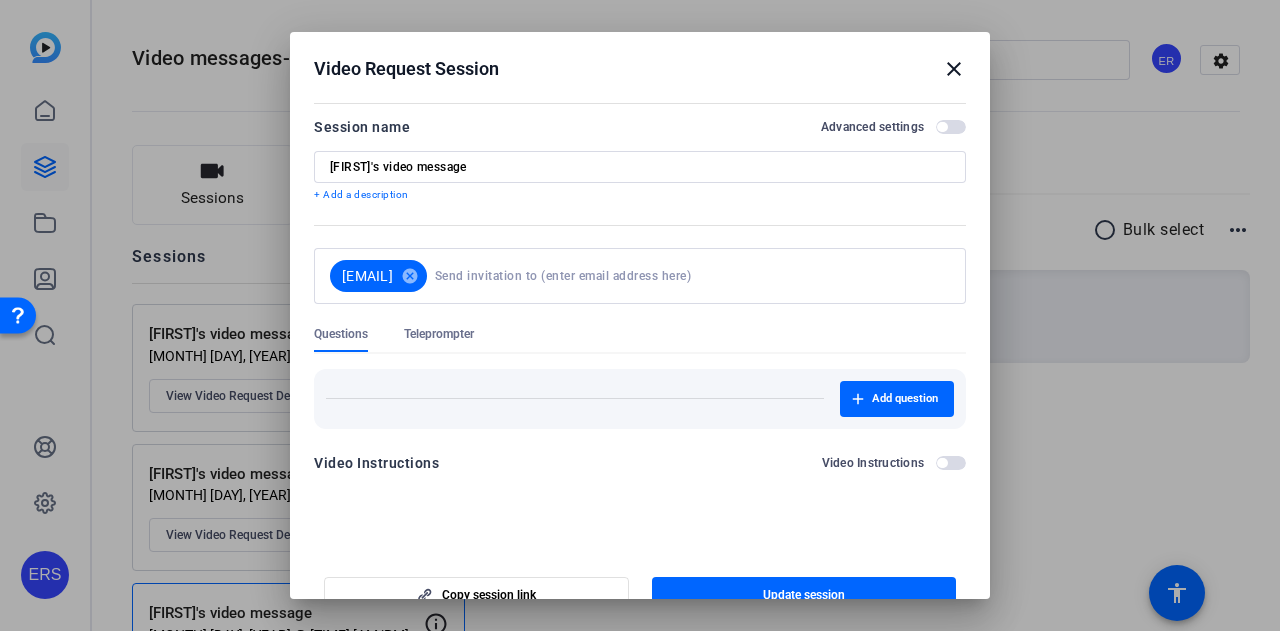 scroll, scrollTop: 3, scrollLeft: 0, axis: vertical 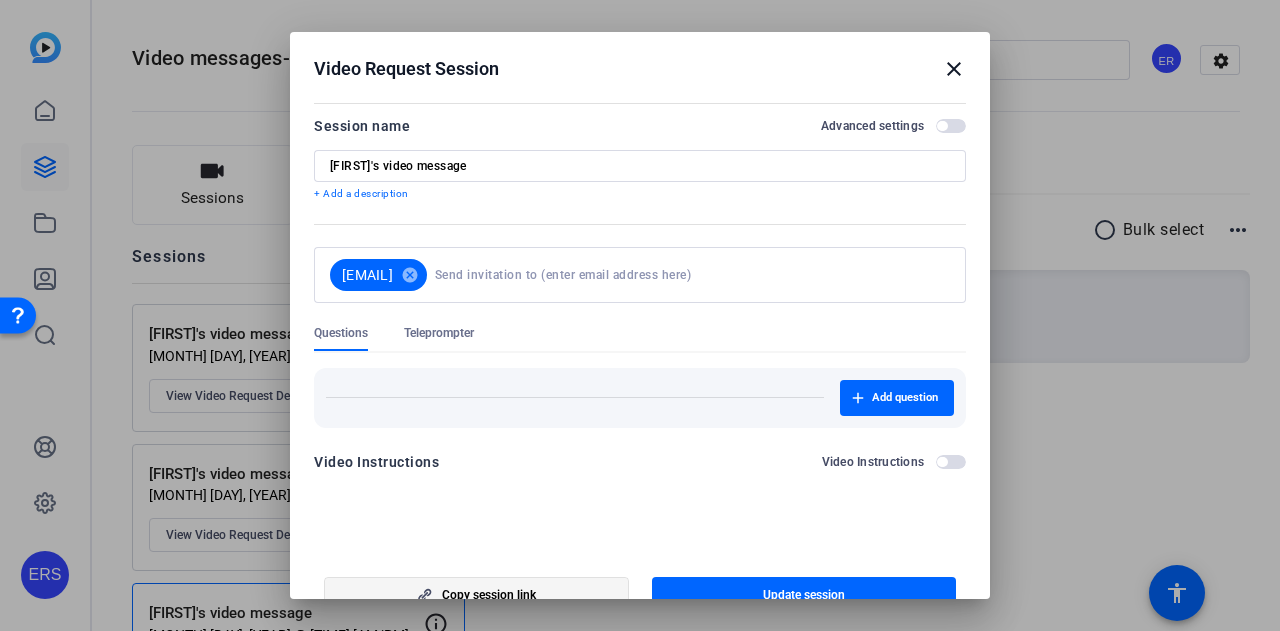 click on "Copy session link" at bounding box center [489, 595] 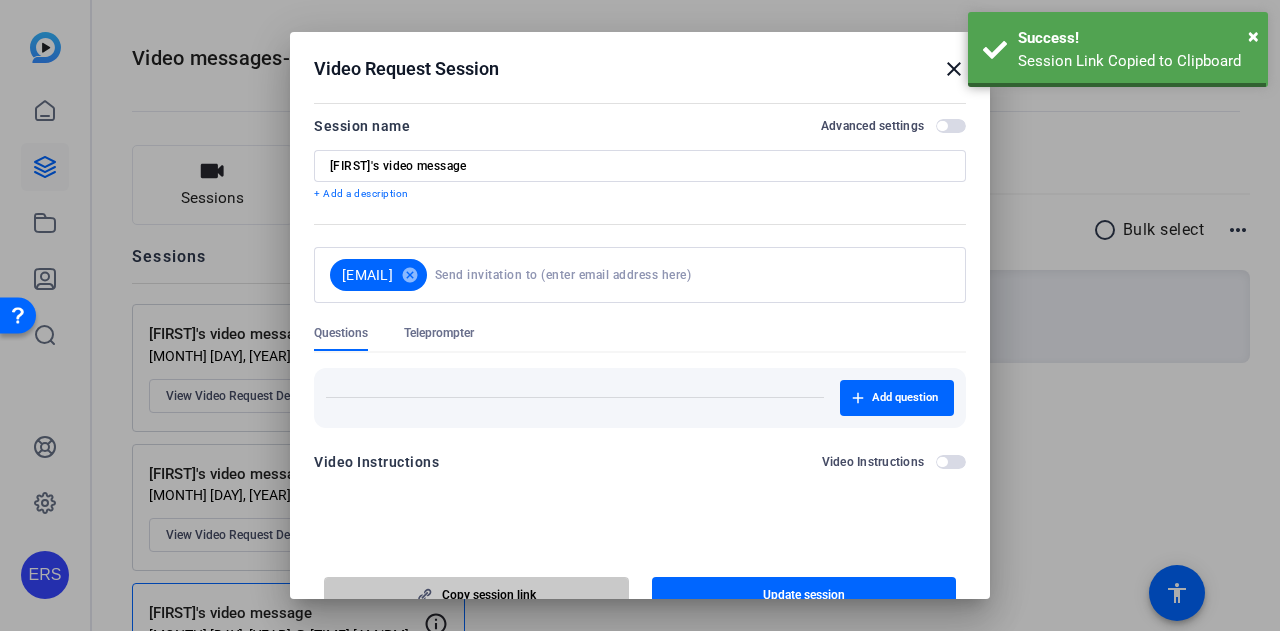 scroll, scrollTop: 12, scrollLeft: 0, axis: vertical 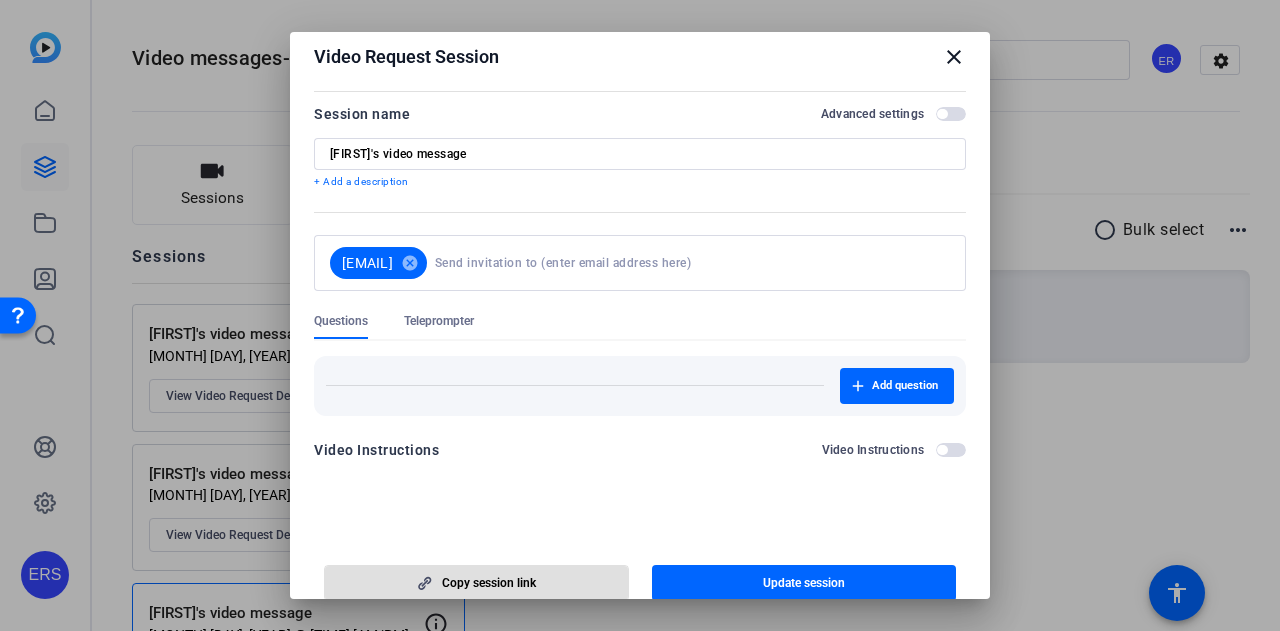 click on "close" at bounding box center (954, 57) 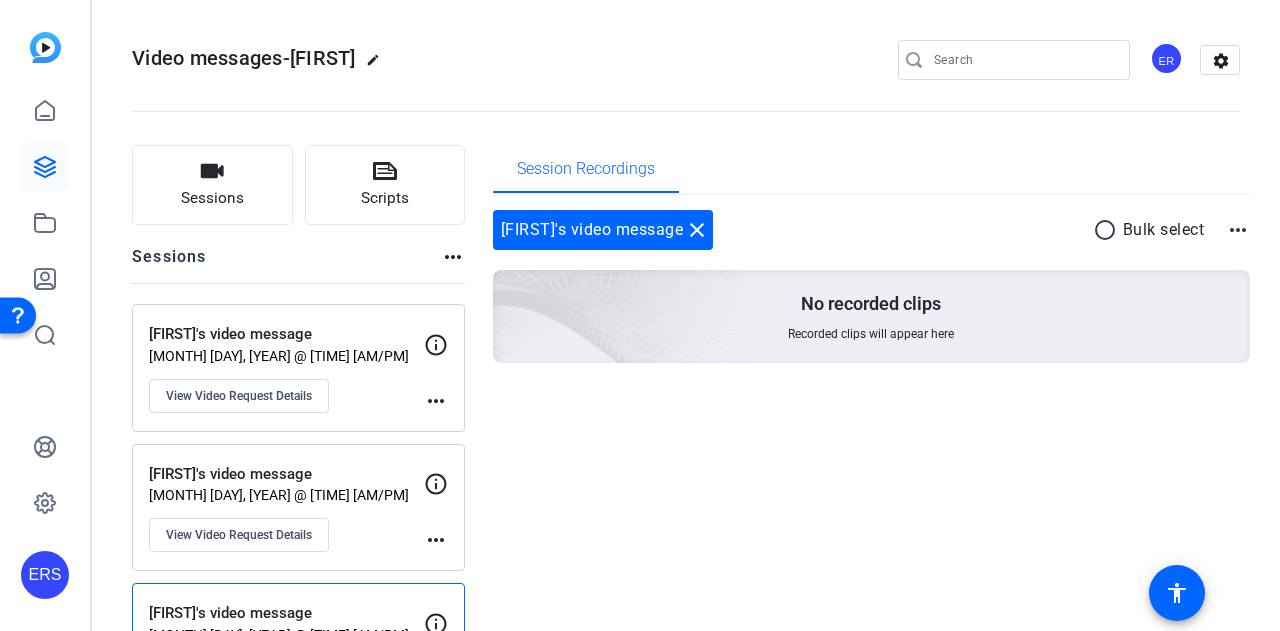click on "[MONTH] [DAY], [YEAR] @ [TIME] [AM/PM]" 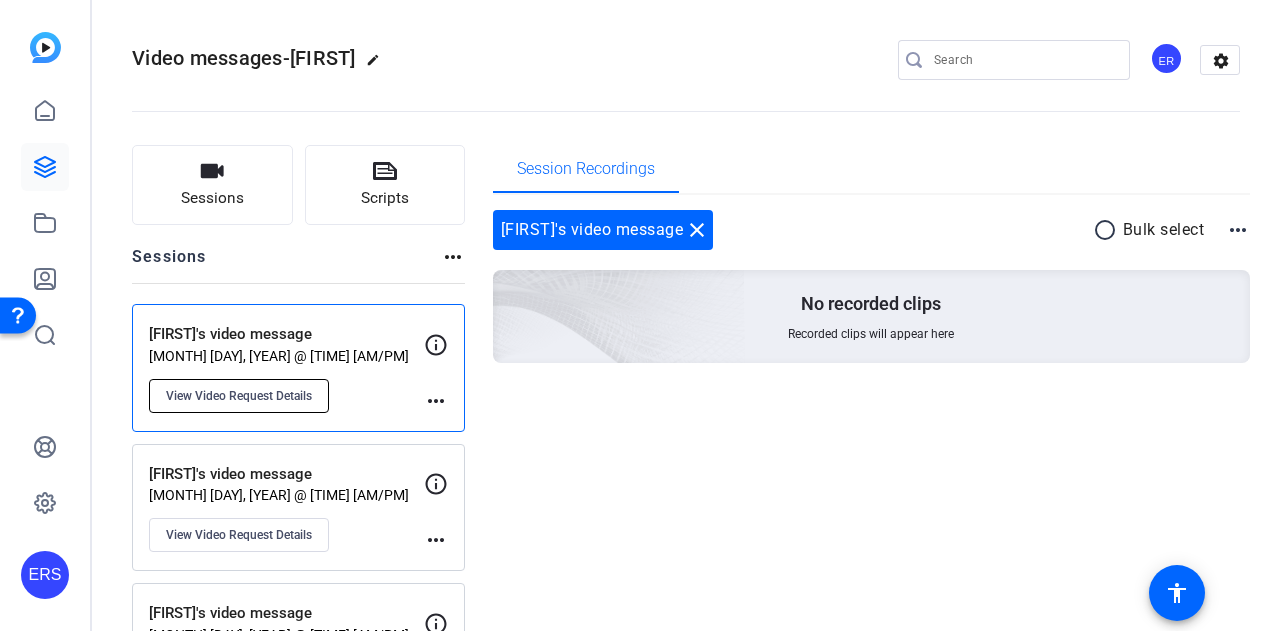 click on "View Video Request Details" 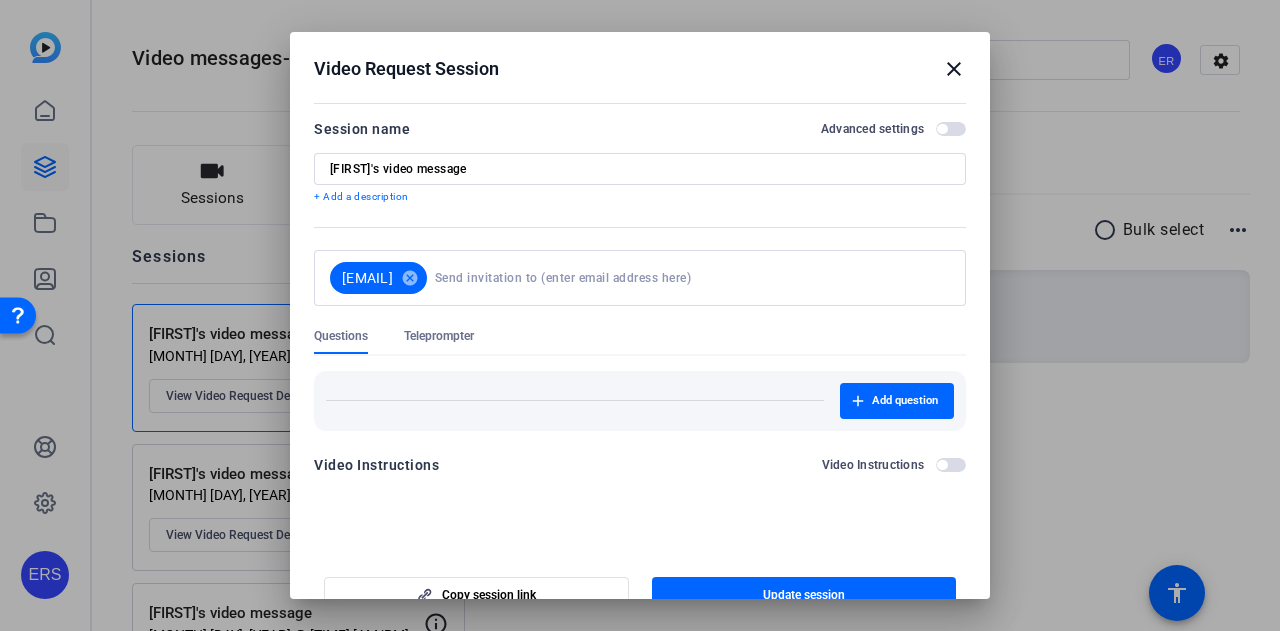 click on "[FIRST]'s video message" at bounding box center (640, 169) 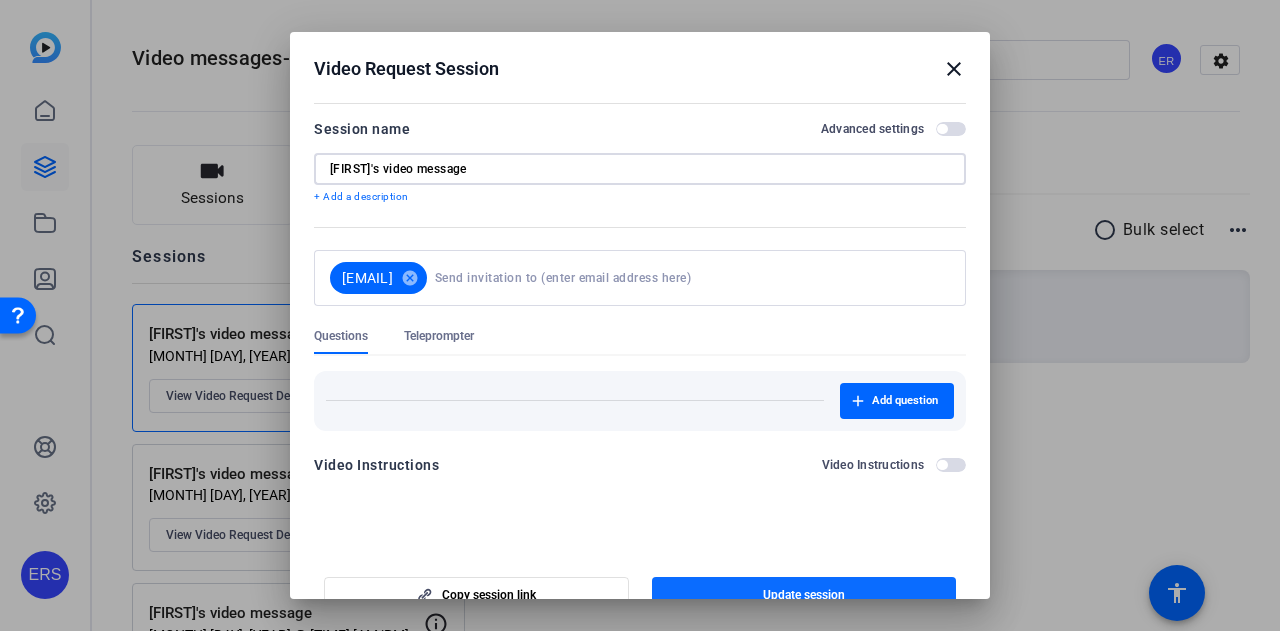 type on "[FIRST]'s video message" 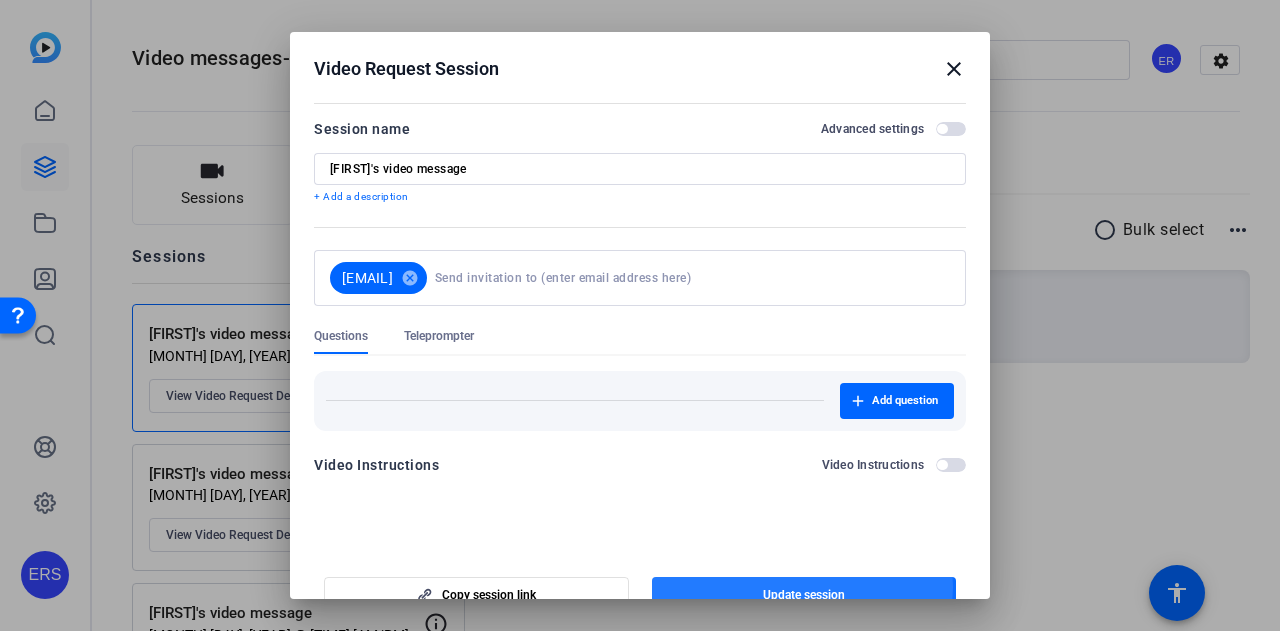 click on "Update session" at bounding box center (804, 595) 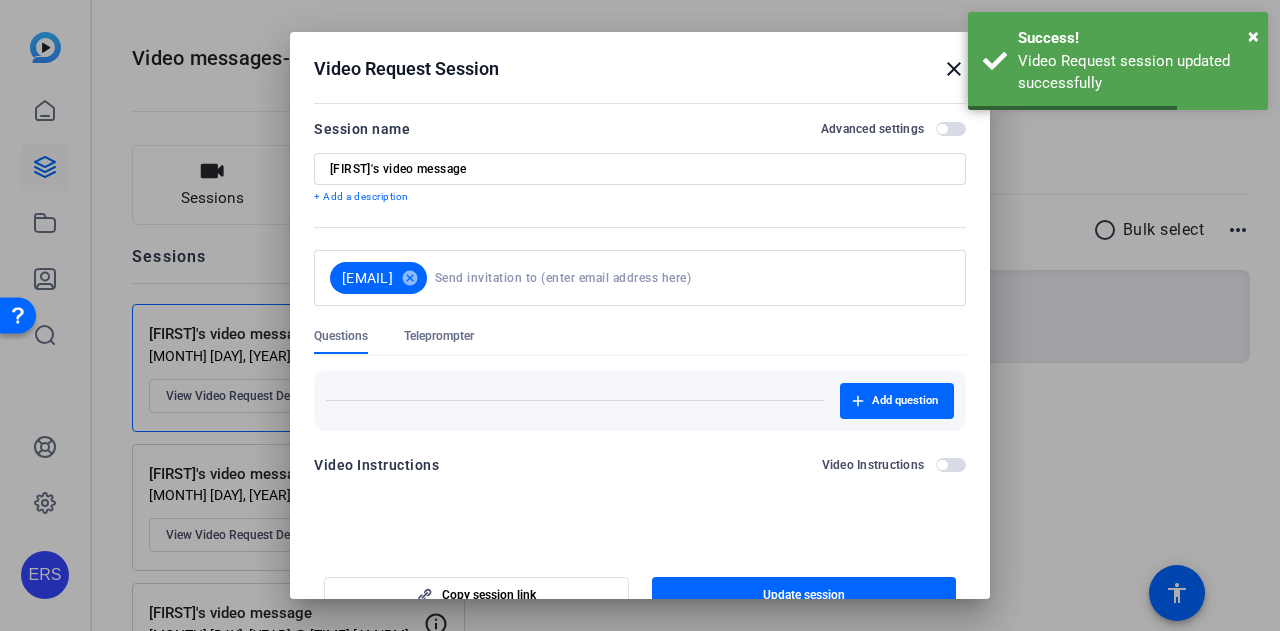 click on "close" at bounding box center [954, 69] 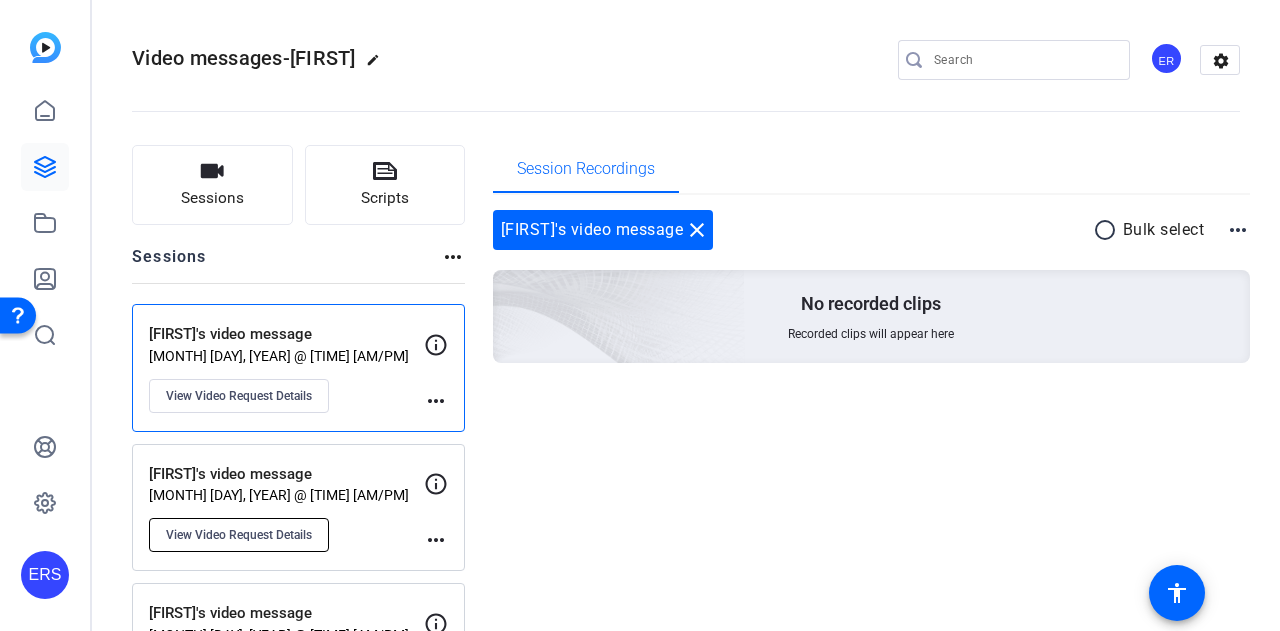click on "View Video Request Details" 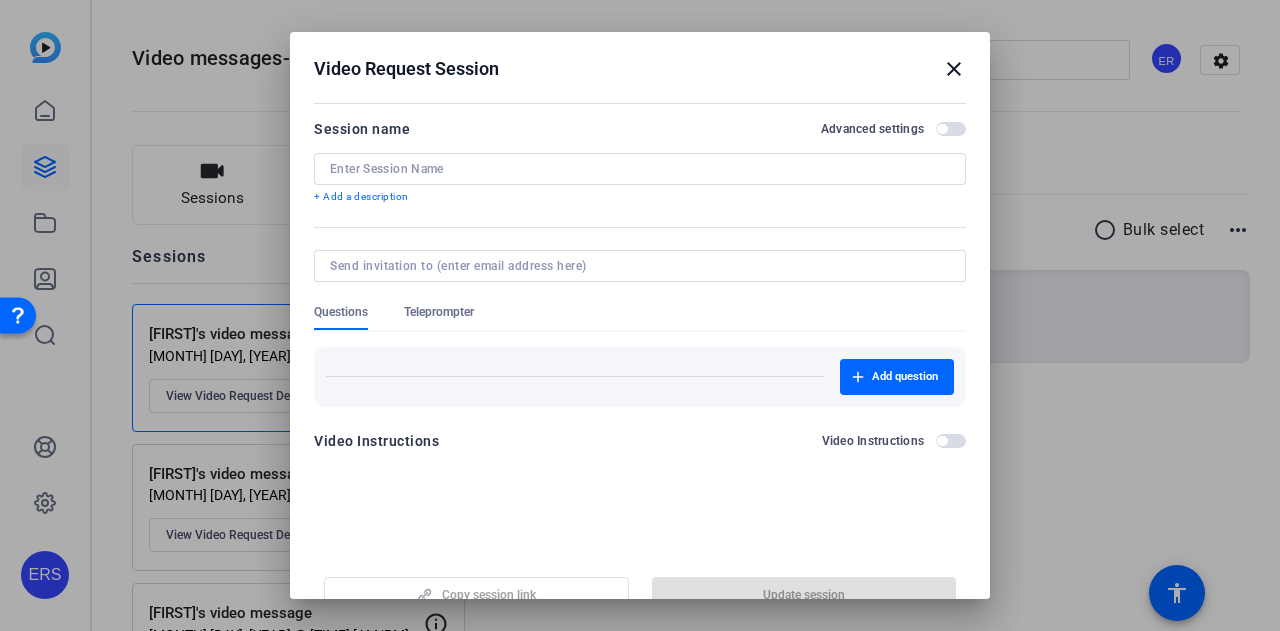 type on "[FIRST]'s video message" 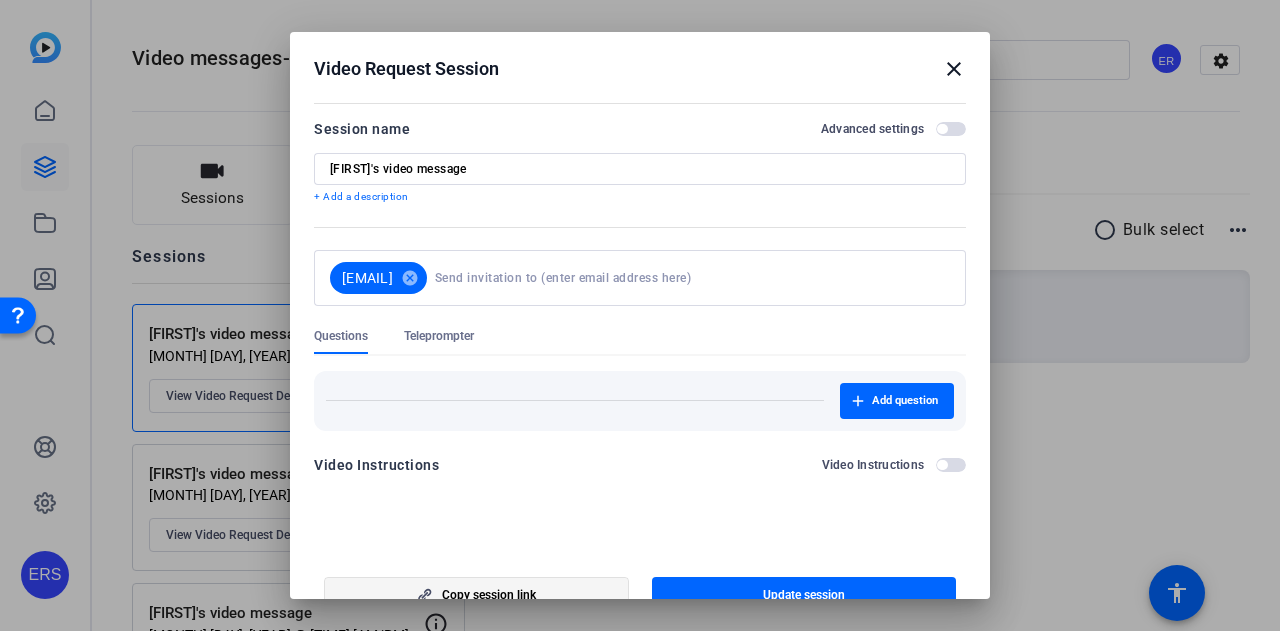 click at bounding box center (476, 595) 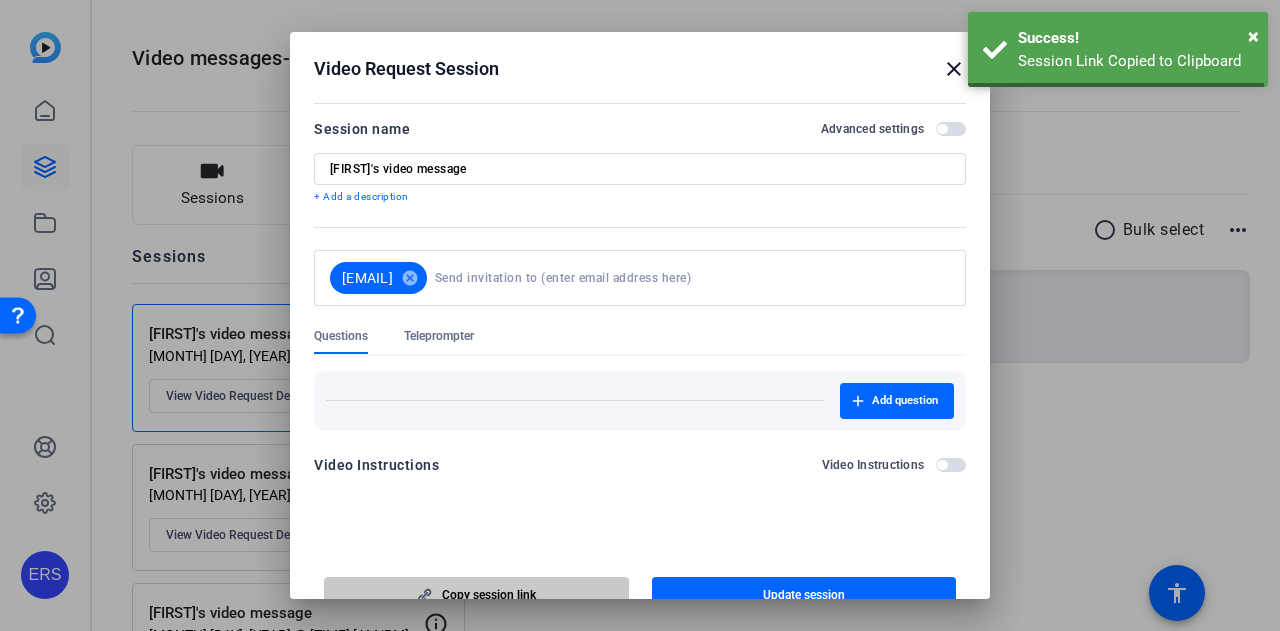 scroll, scrollTop: 12, scrollLeft: 0, axis: vertical 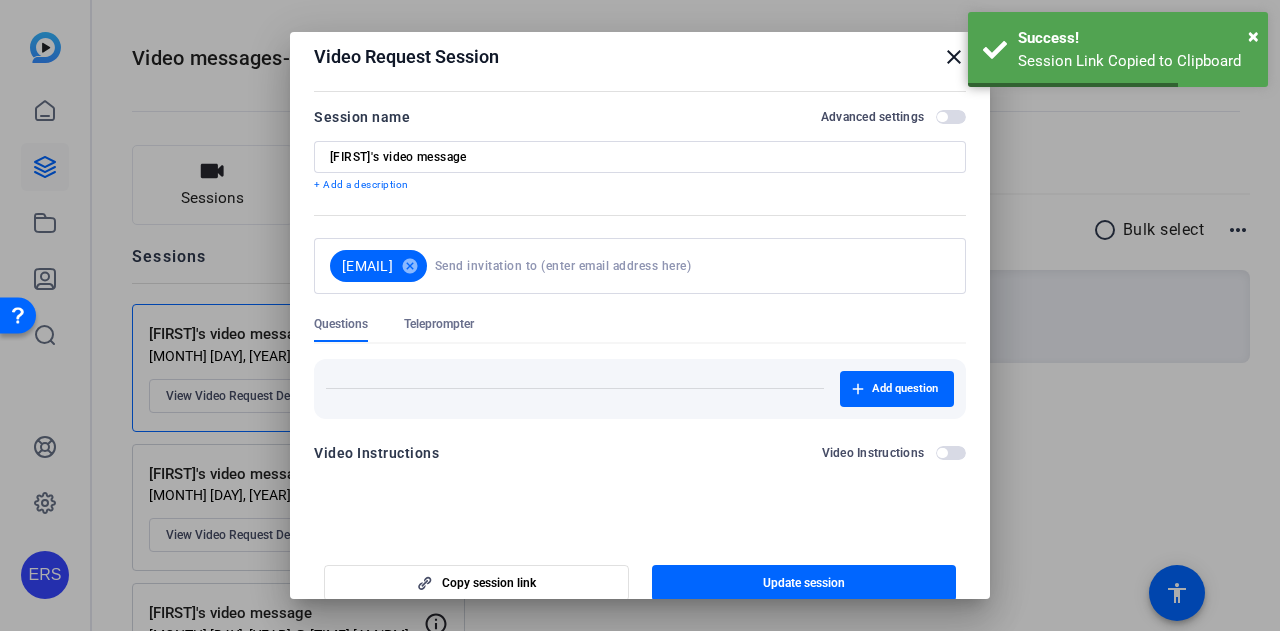 drag, startPoint x: 938, startPoint y: 52, endPoint x: 957, endPoint y: 49, distance: 19.235384 